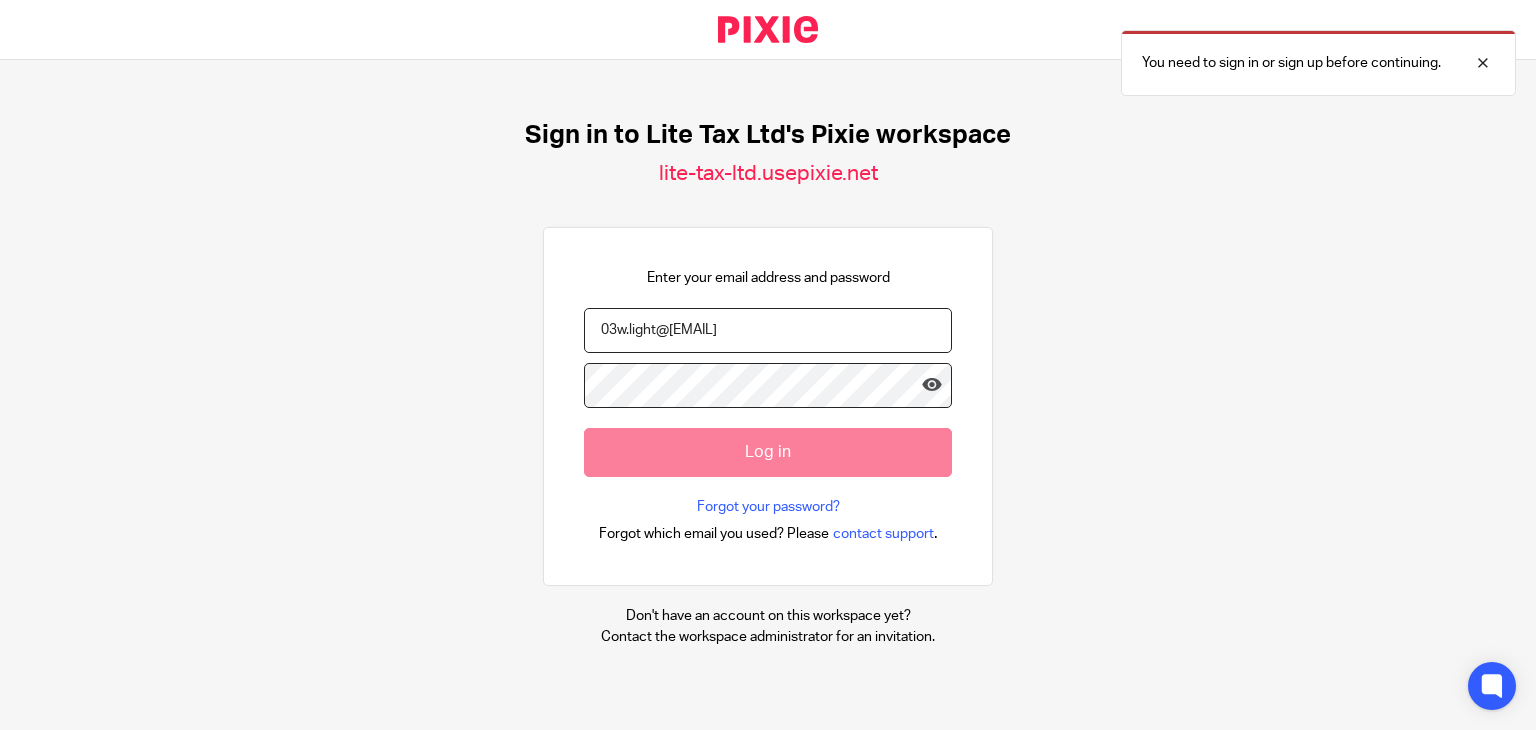 scroll, scrollTop: 0, scrollLeft: 0, axis: both 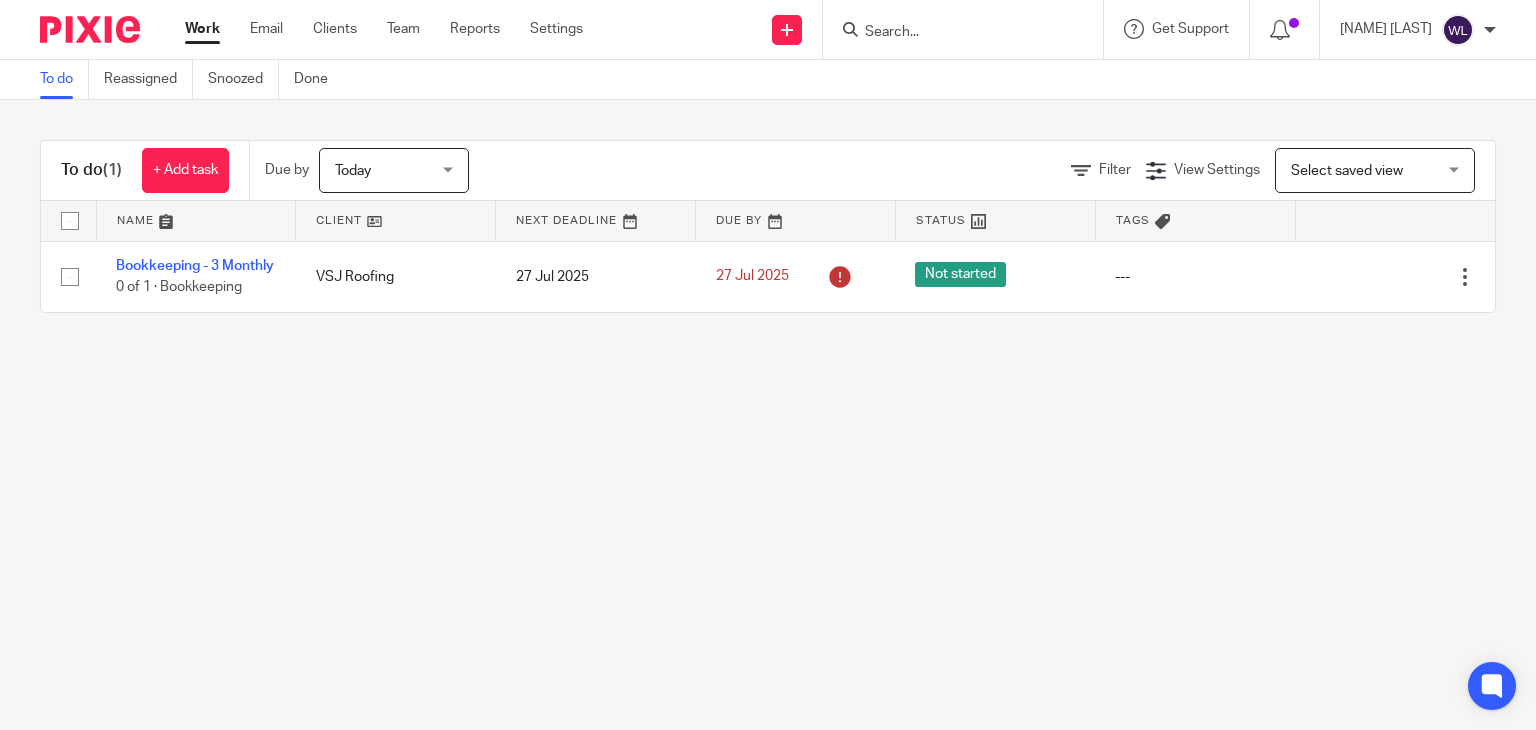 click at bounding box center (953, 33) 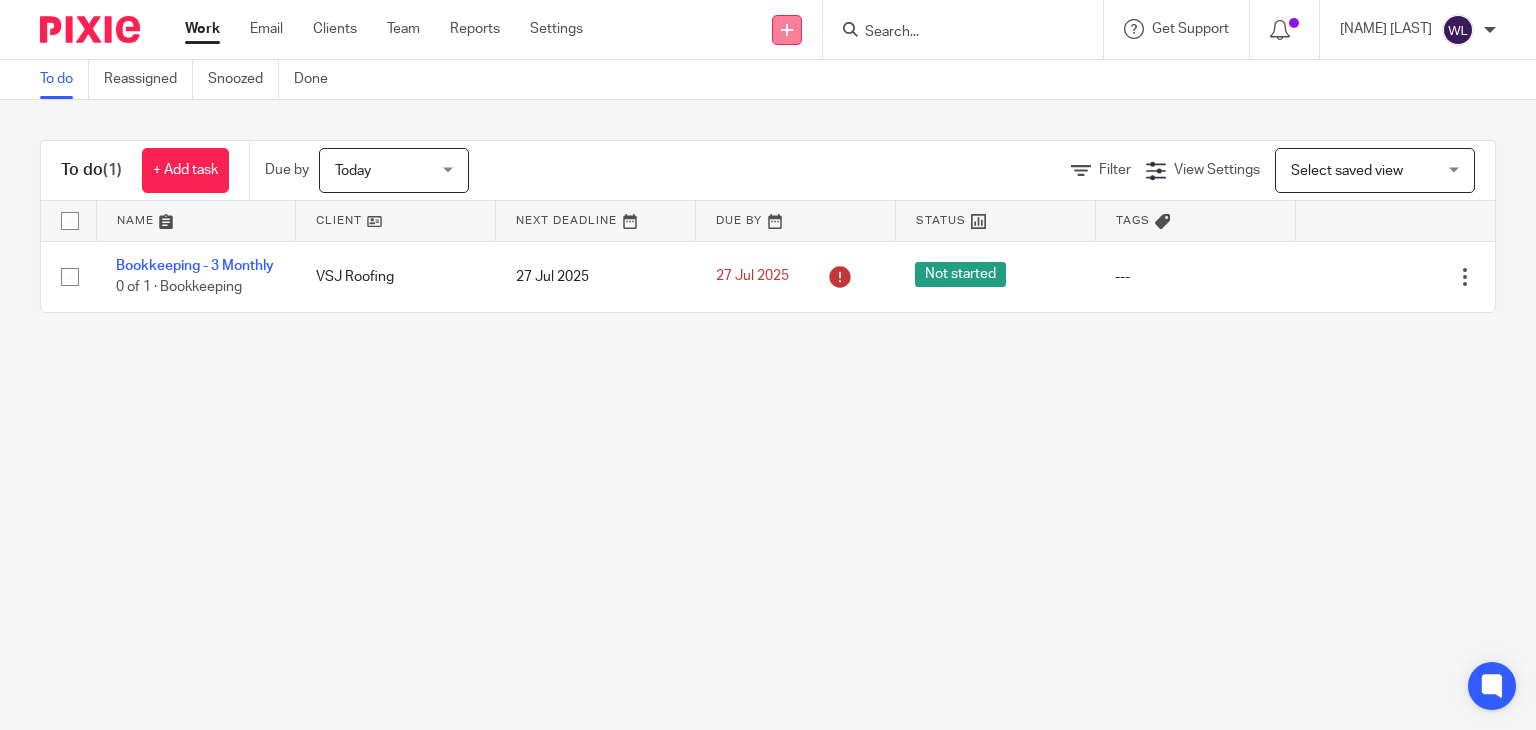 click at bounding box center (787, 30) 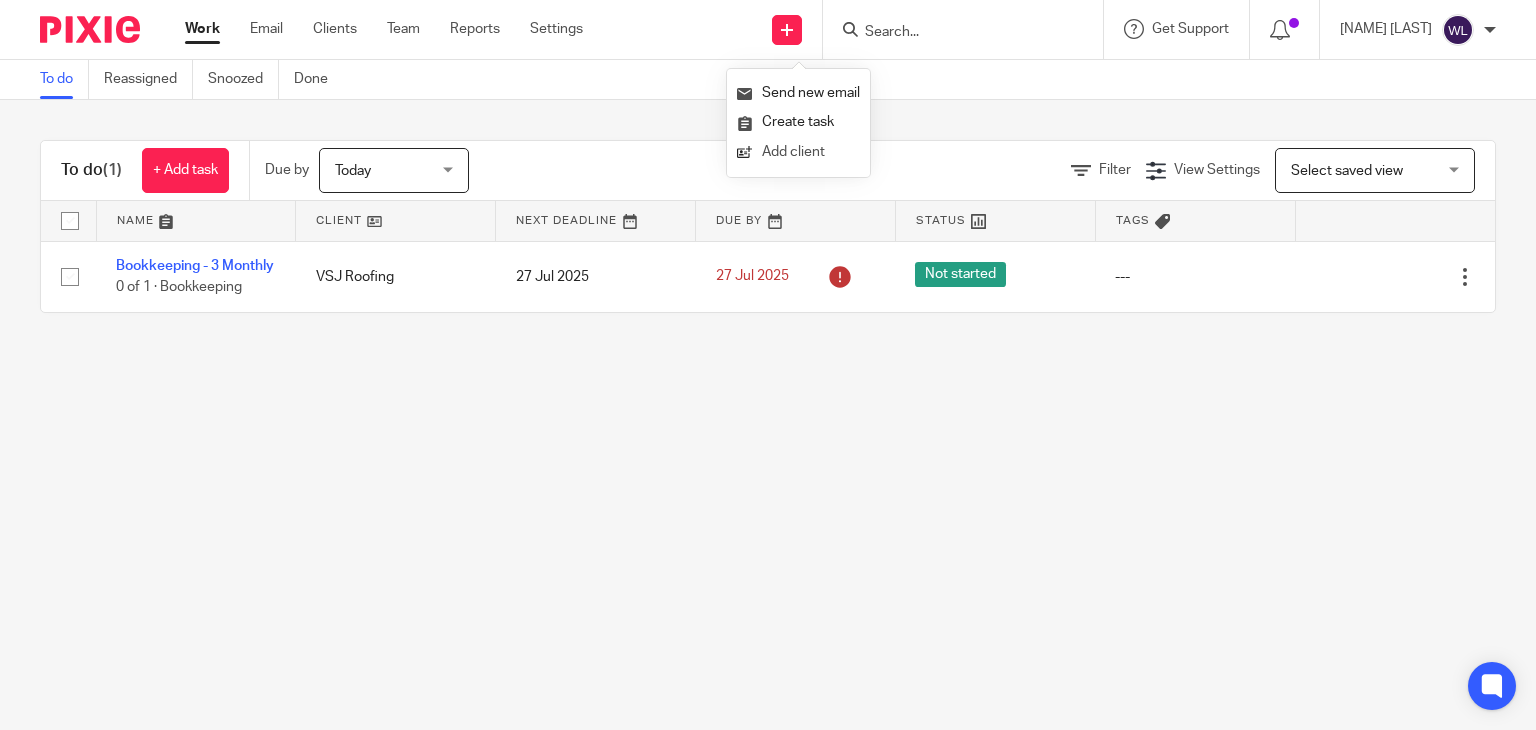 click on "Add client" at bounding box center [798, 152] 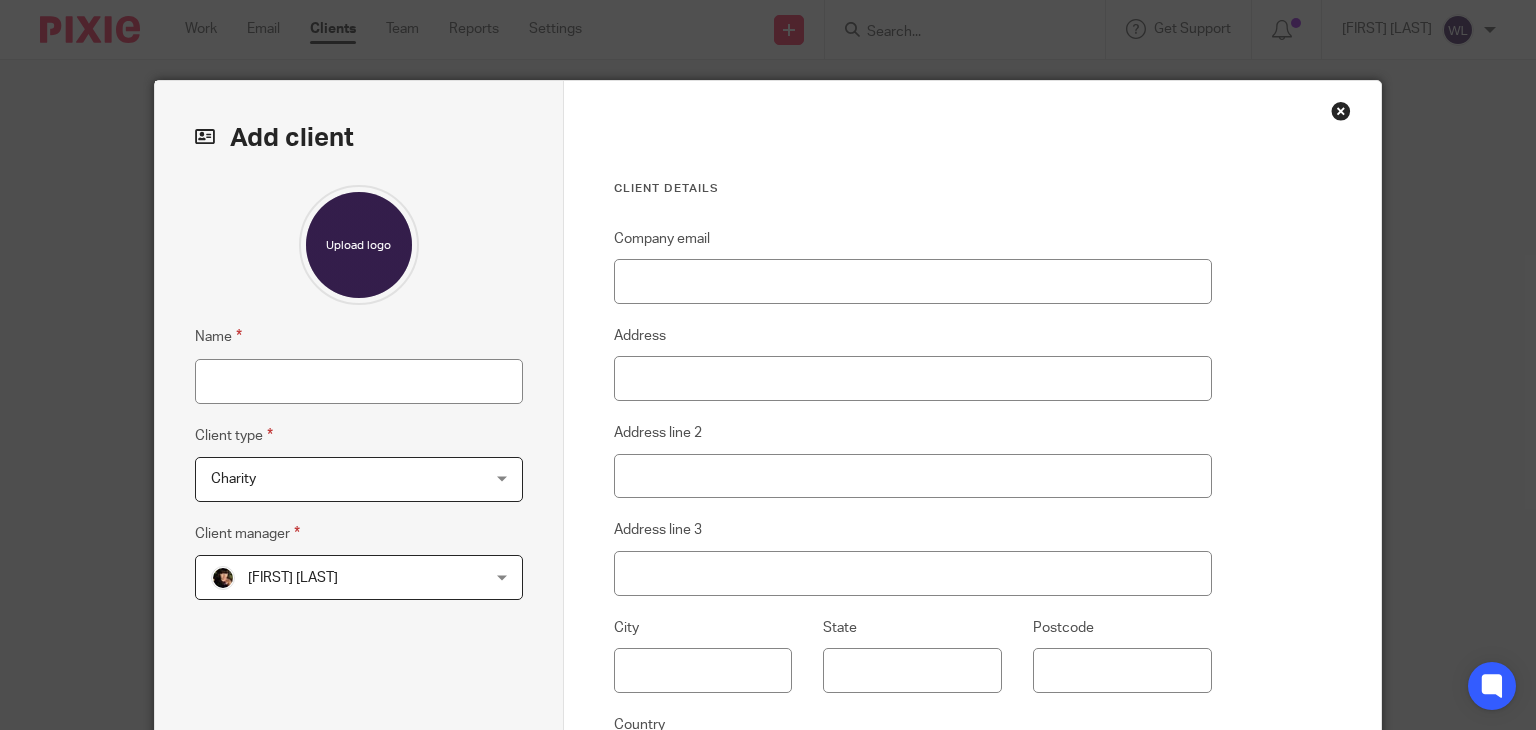 scroll, scrollTop: 0, scrollLeft: 0, axis: both 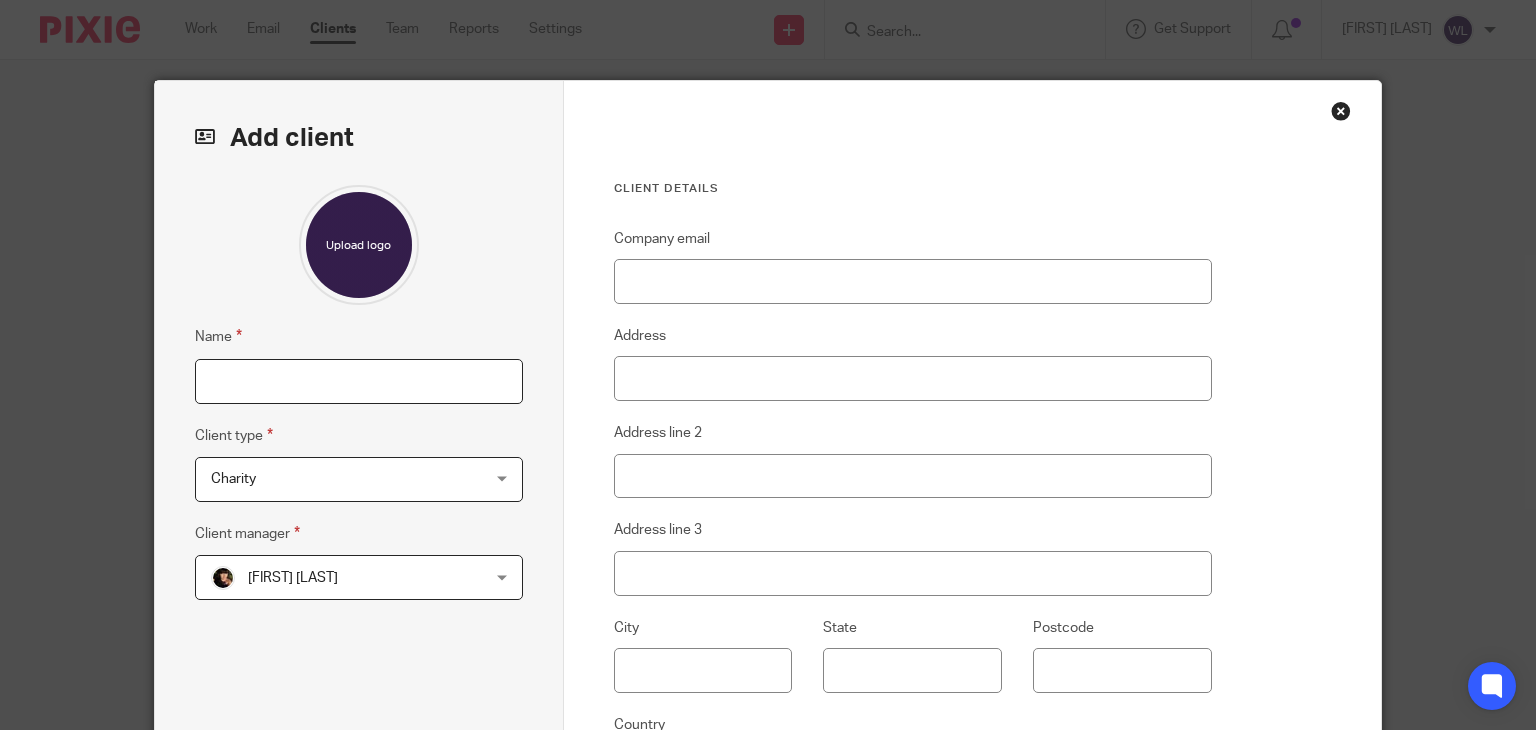 click on "Name" at bounding box center (359, 381) 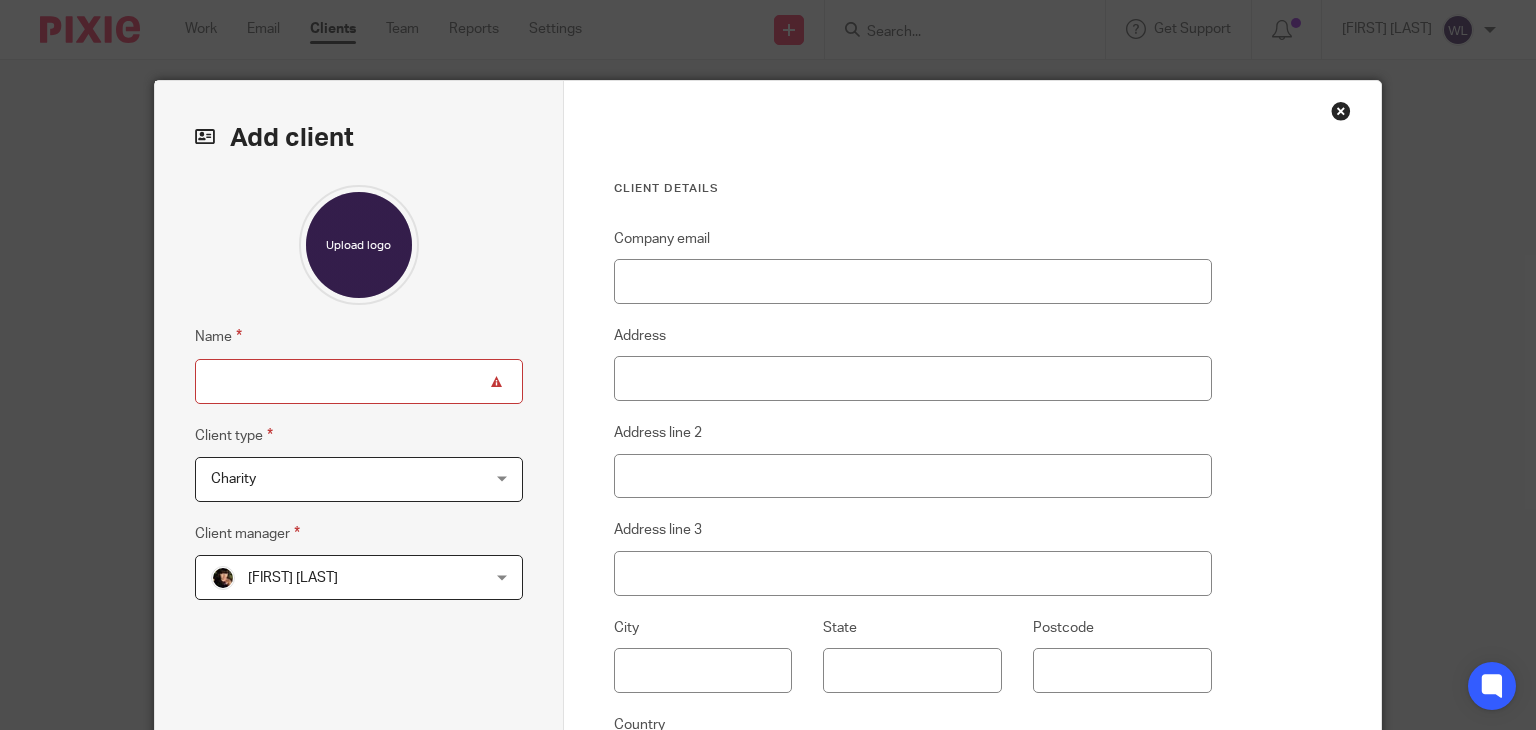 paste on "[FIRST] [LAST]" 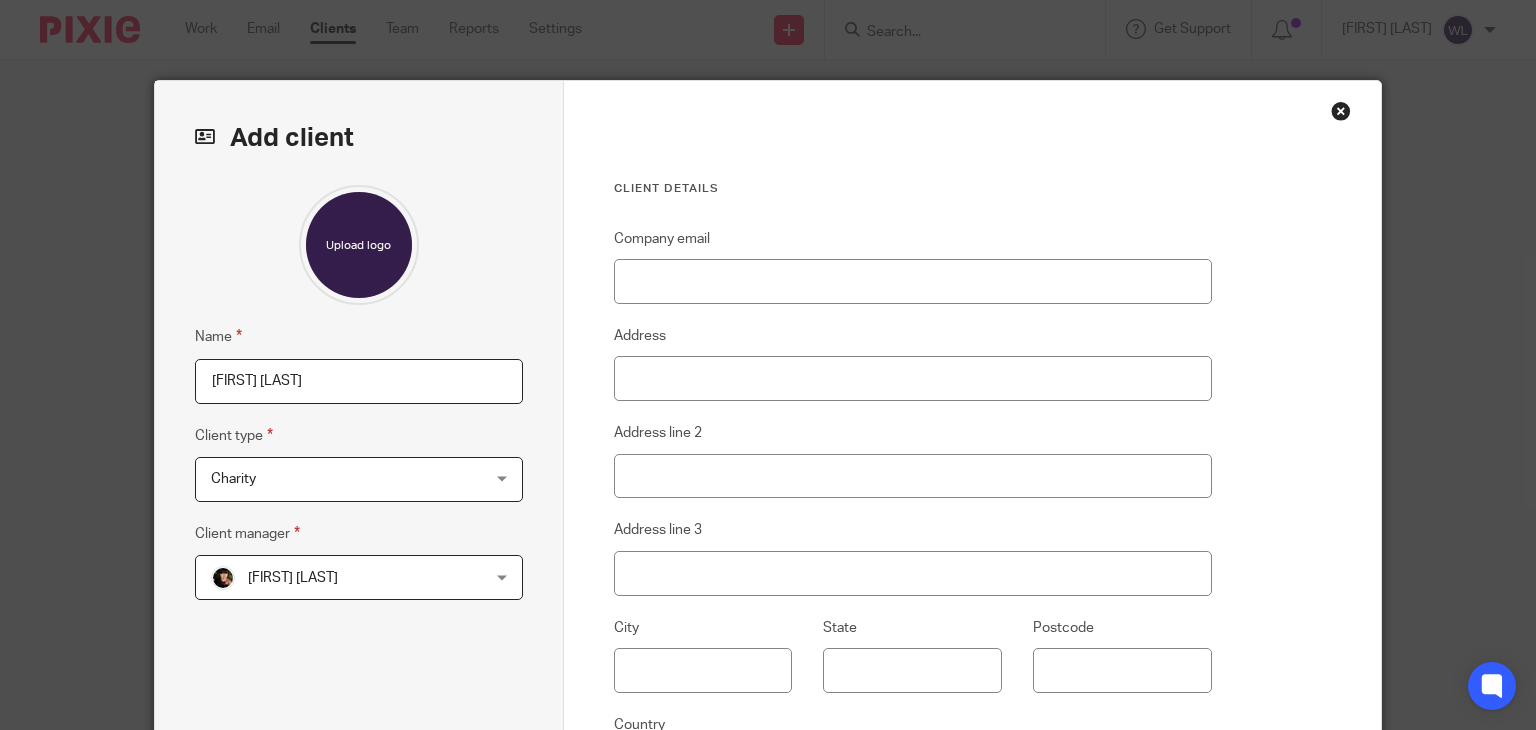 type on "[FIRST] [LAST] [LAST]" 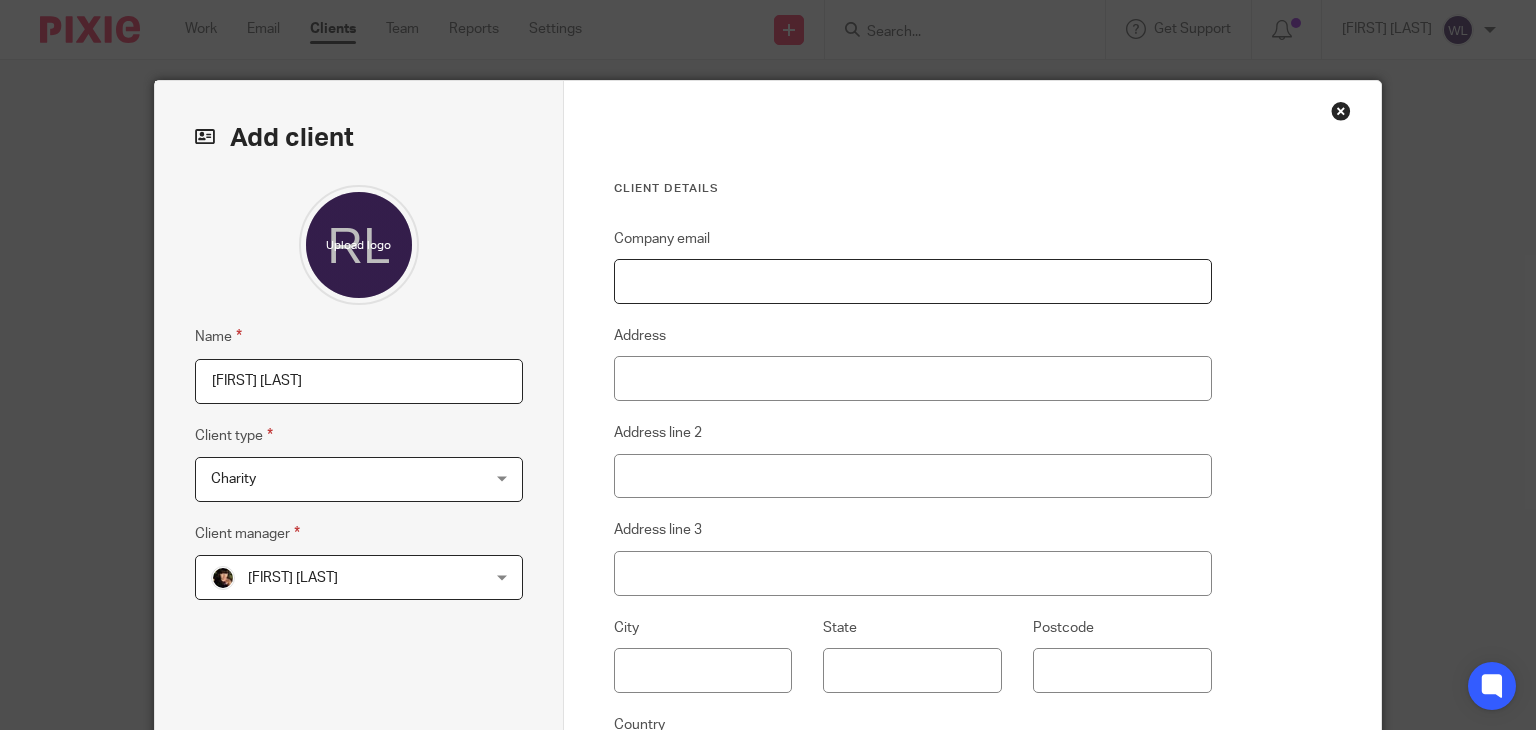 click on "Company email" at bounding box center [913, 281] 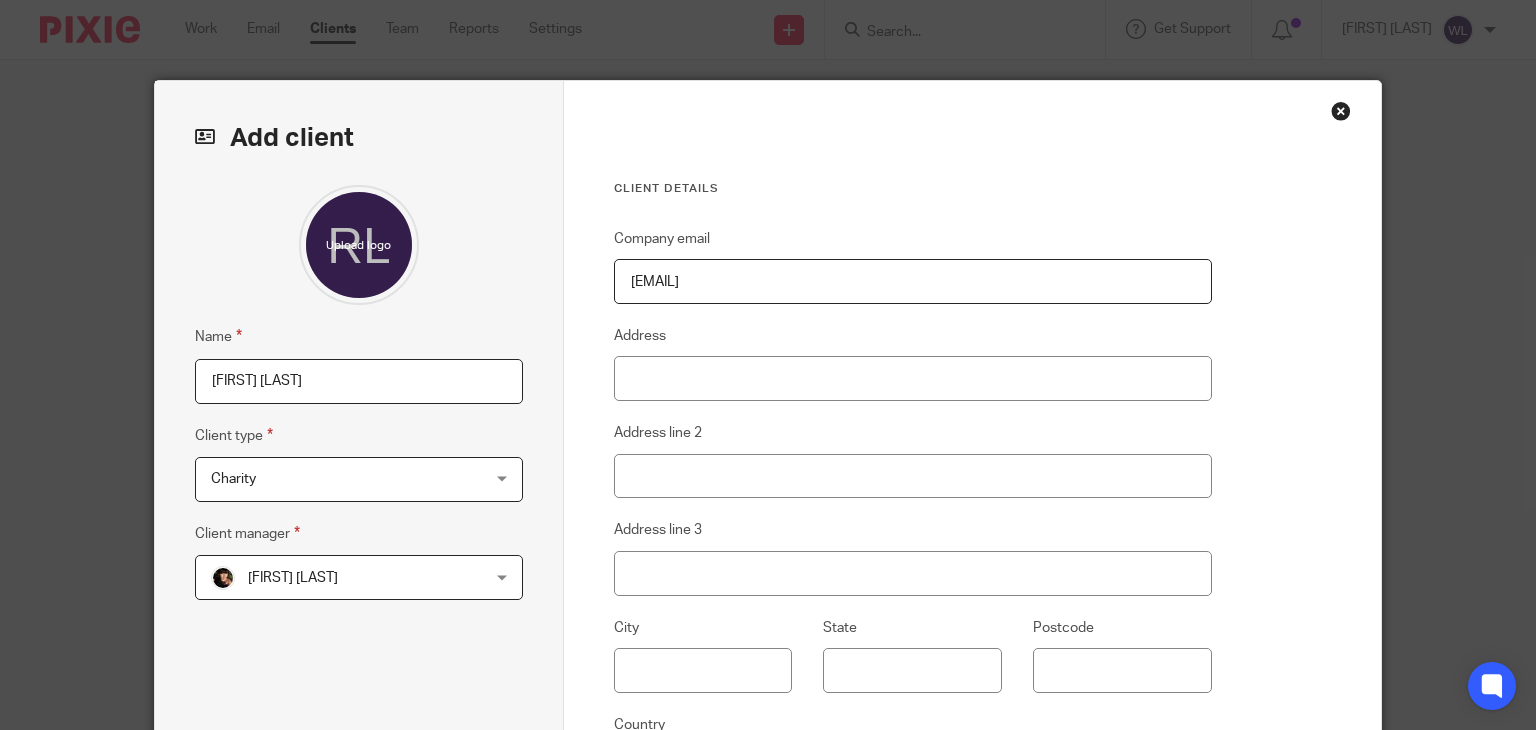 type on "[EMAIL]" 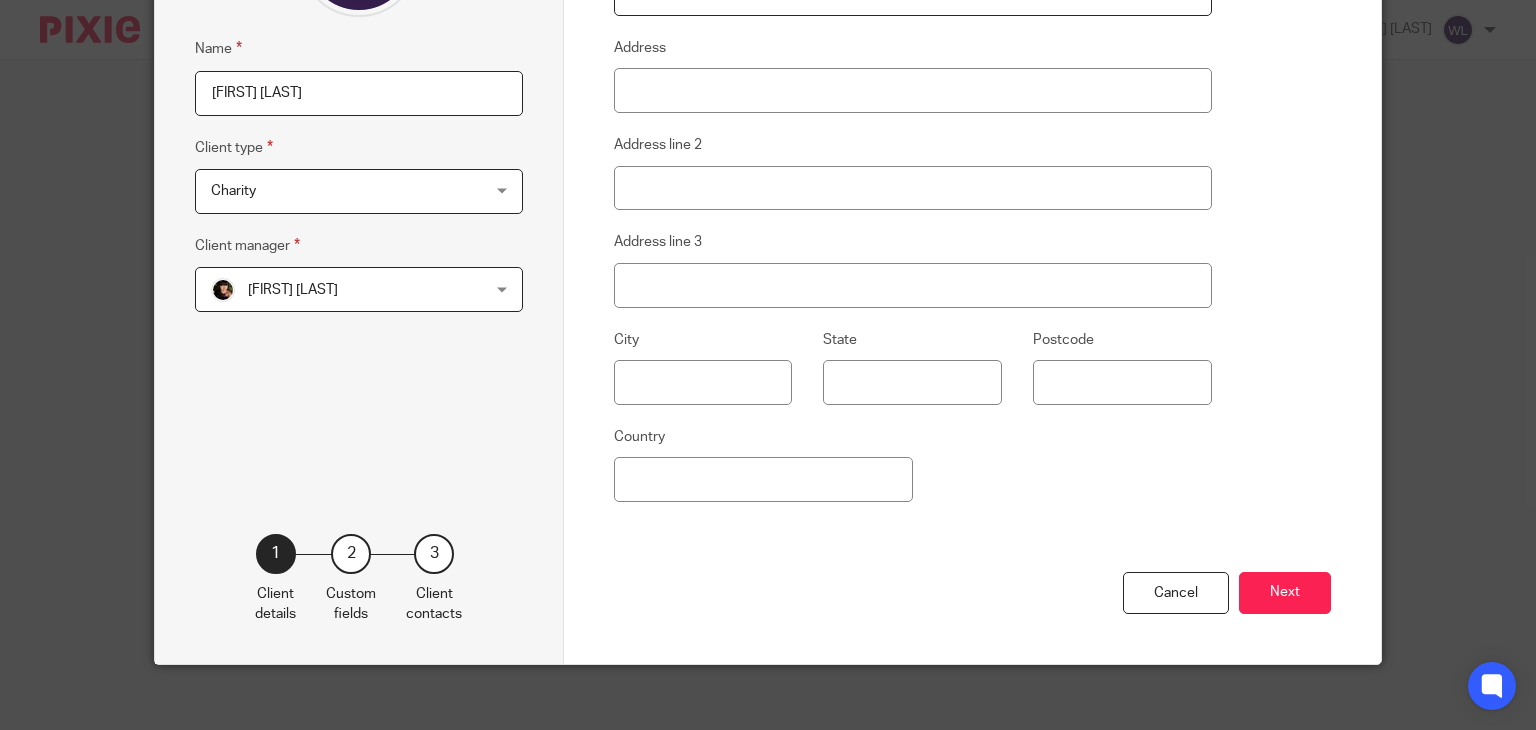 scroll, scrollTop: 300, scrollLeft: 0, axis: vertical 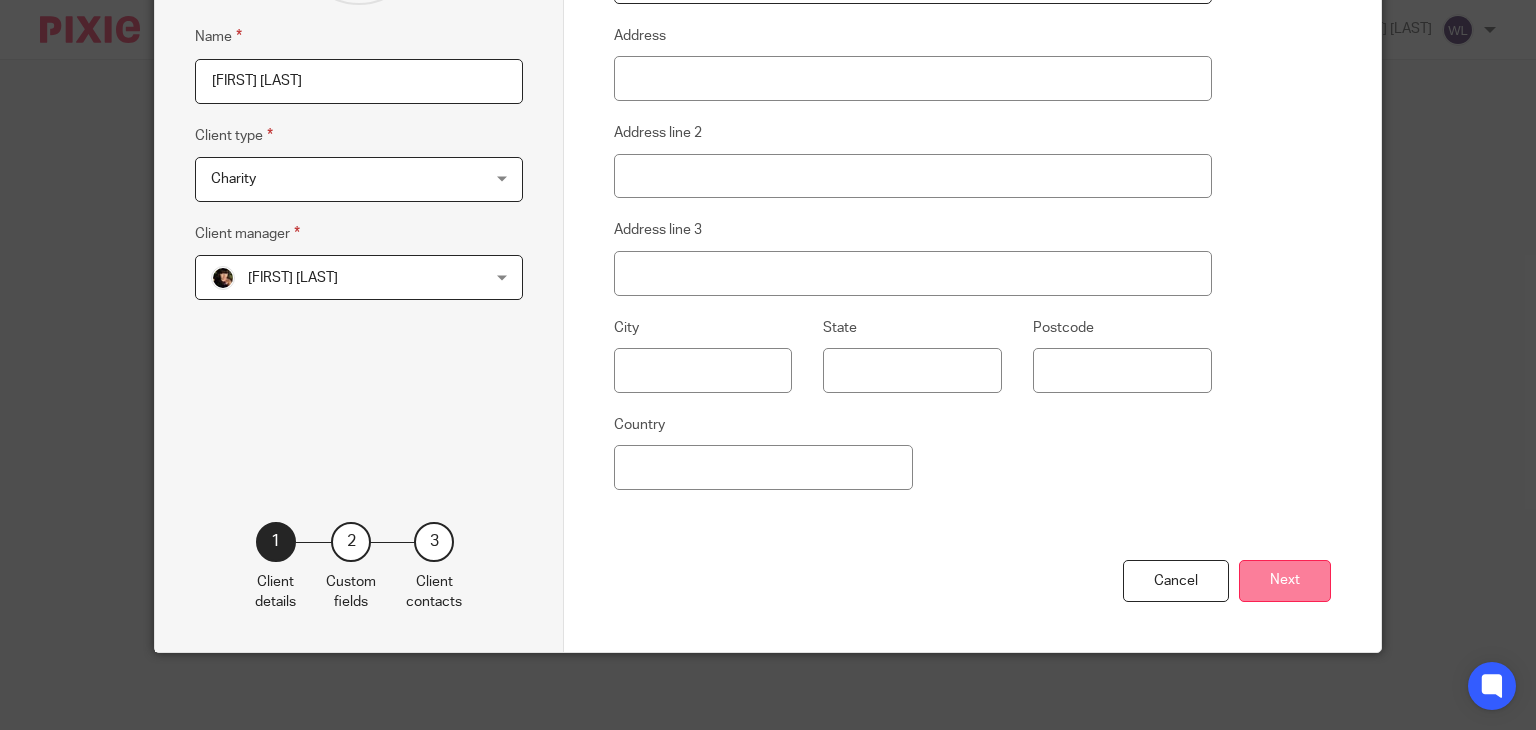 click on "Next" at bounding box center (1285, 581) 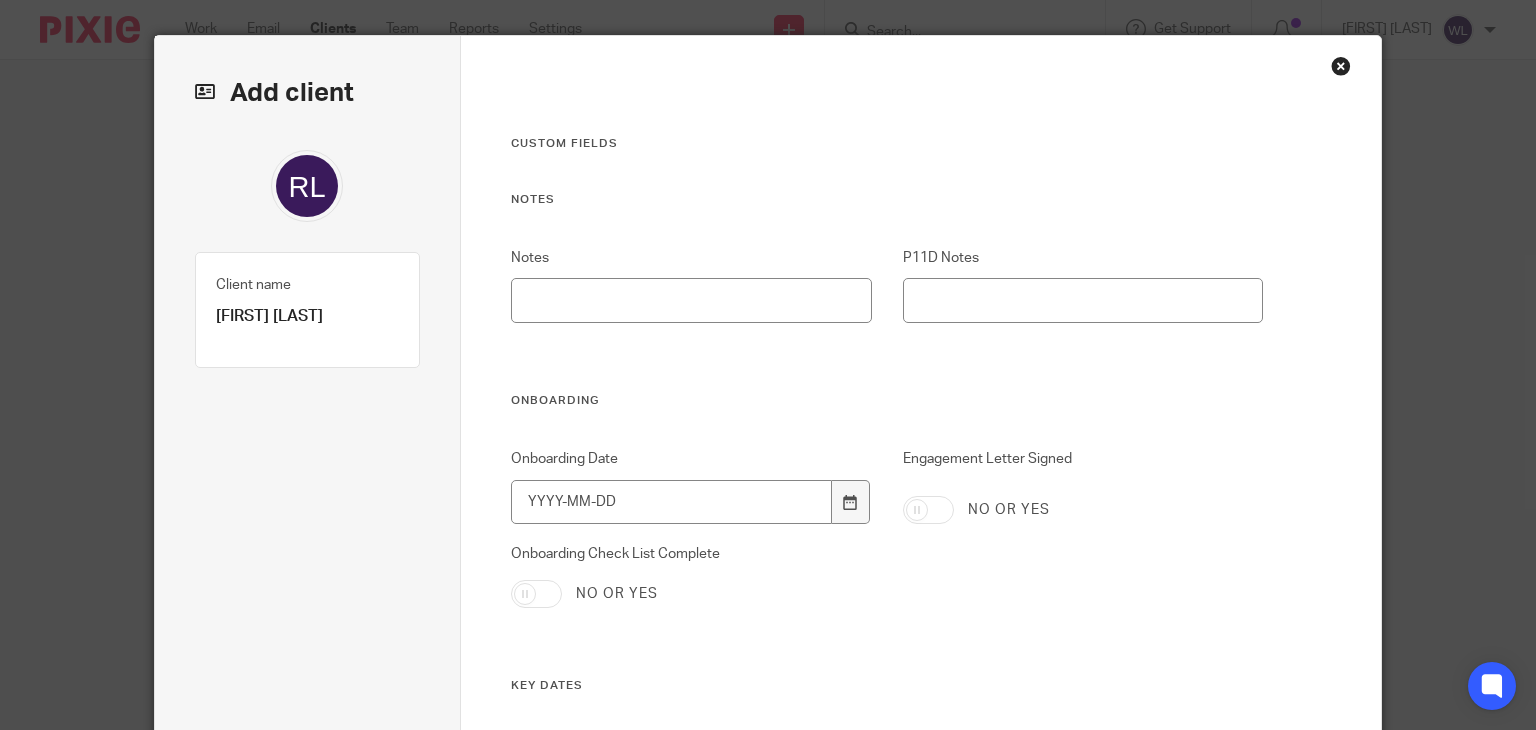 scroll, scrollTop: 0, scrollLeft: 0, axis: both 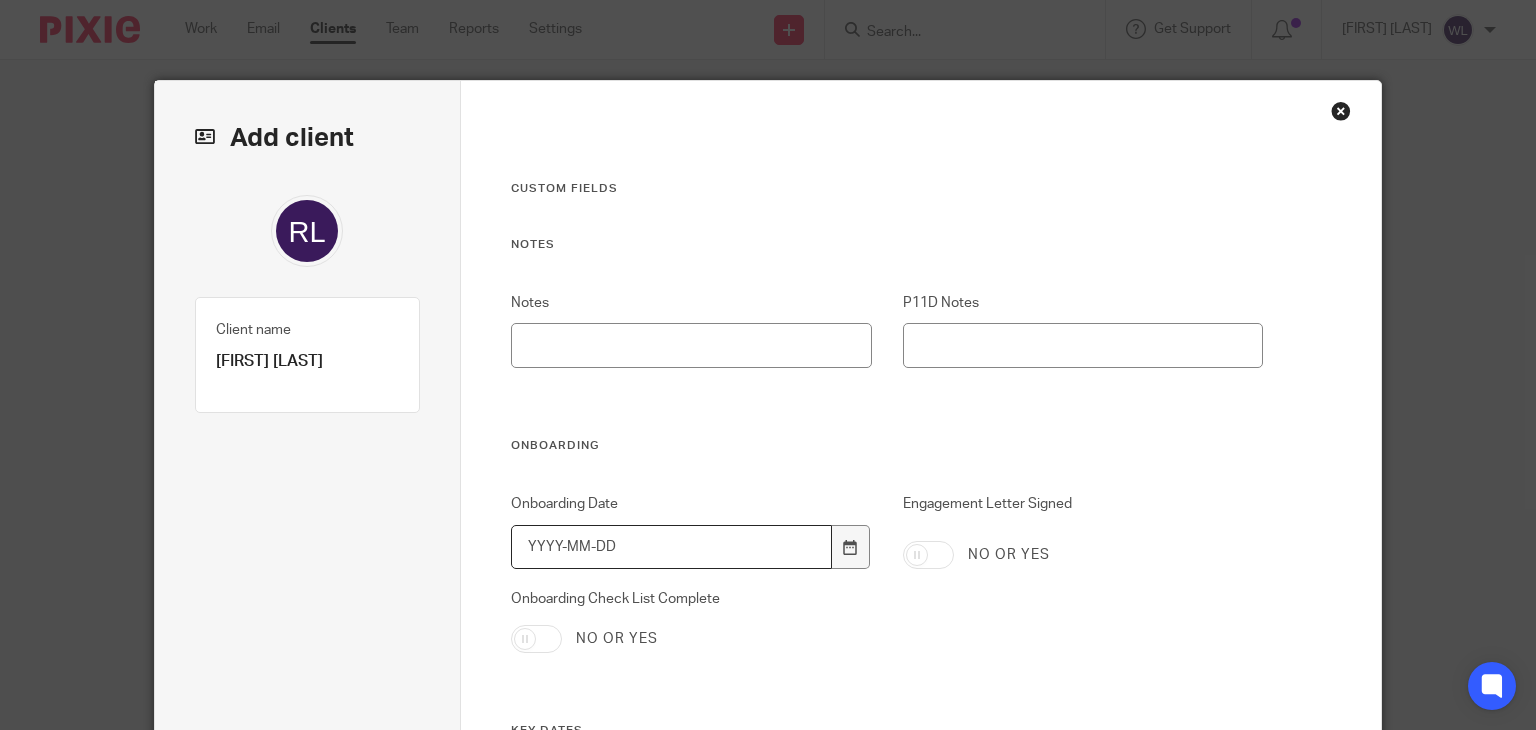 click on "Onboarding Date" at bounding box center [671, 547] 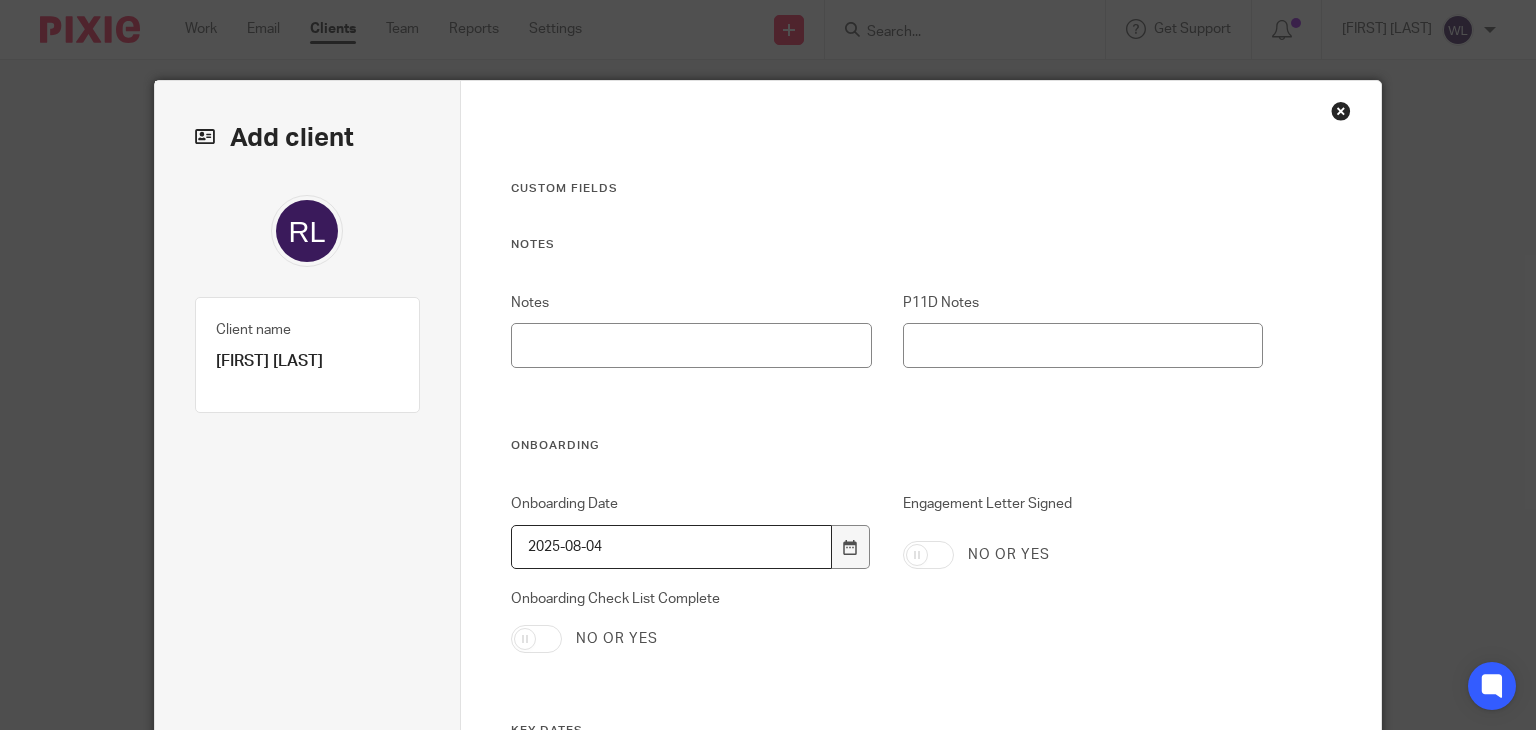 type on "2025-08-04" 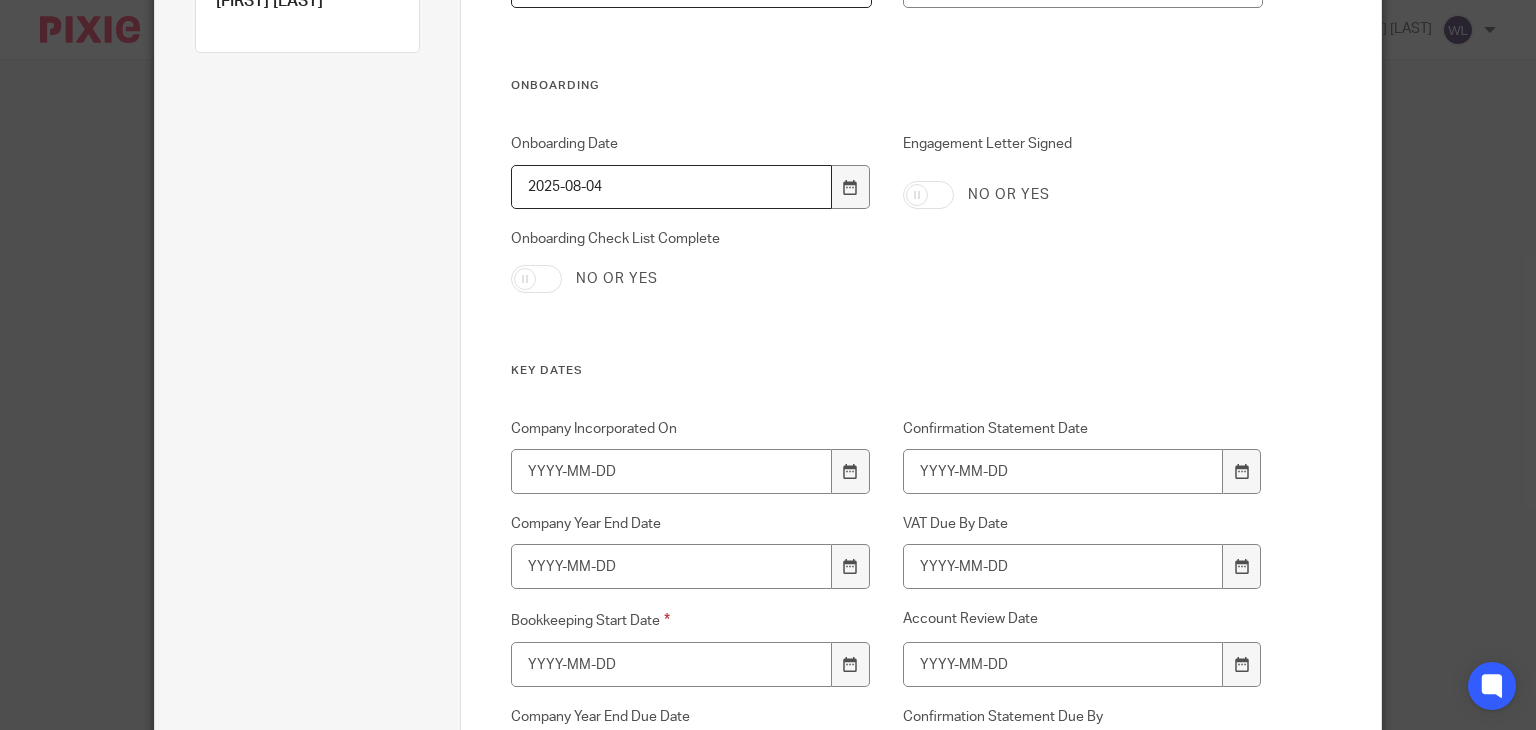 scroll, scrollTop: 370, scrollLeft: 0, axis: vertical 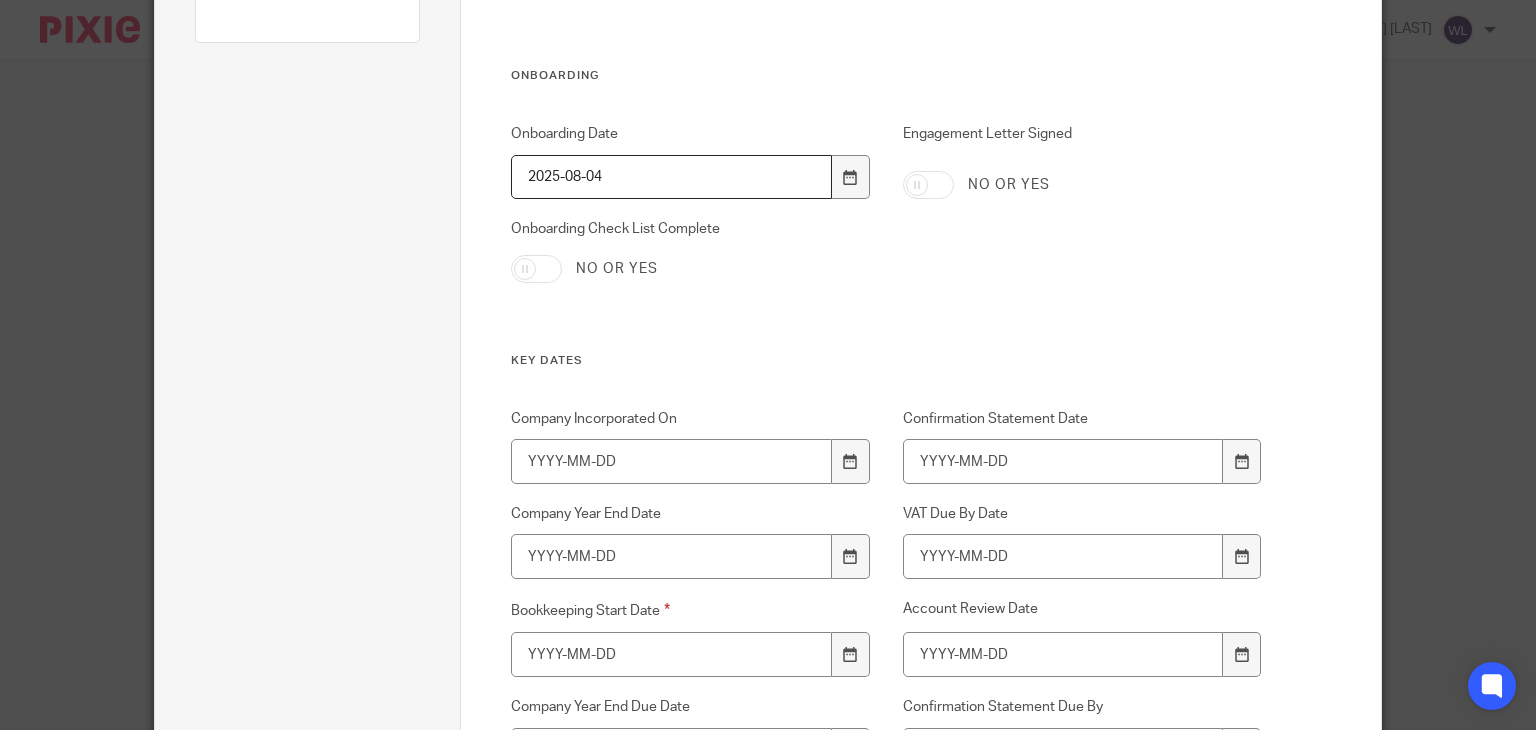click at bounding box center (851, 461) 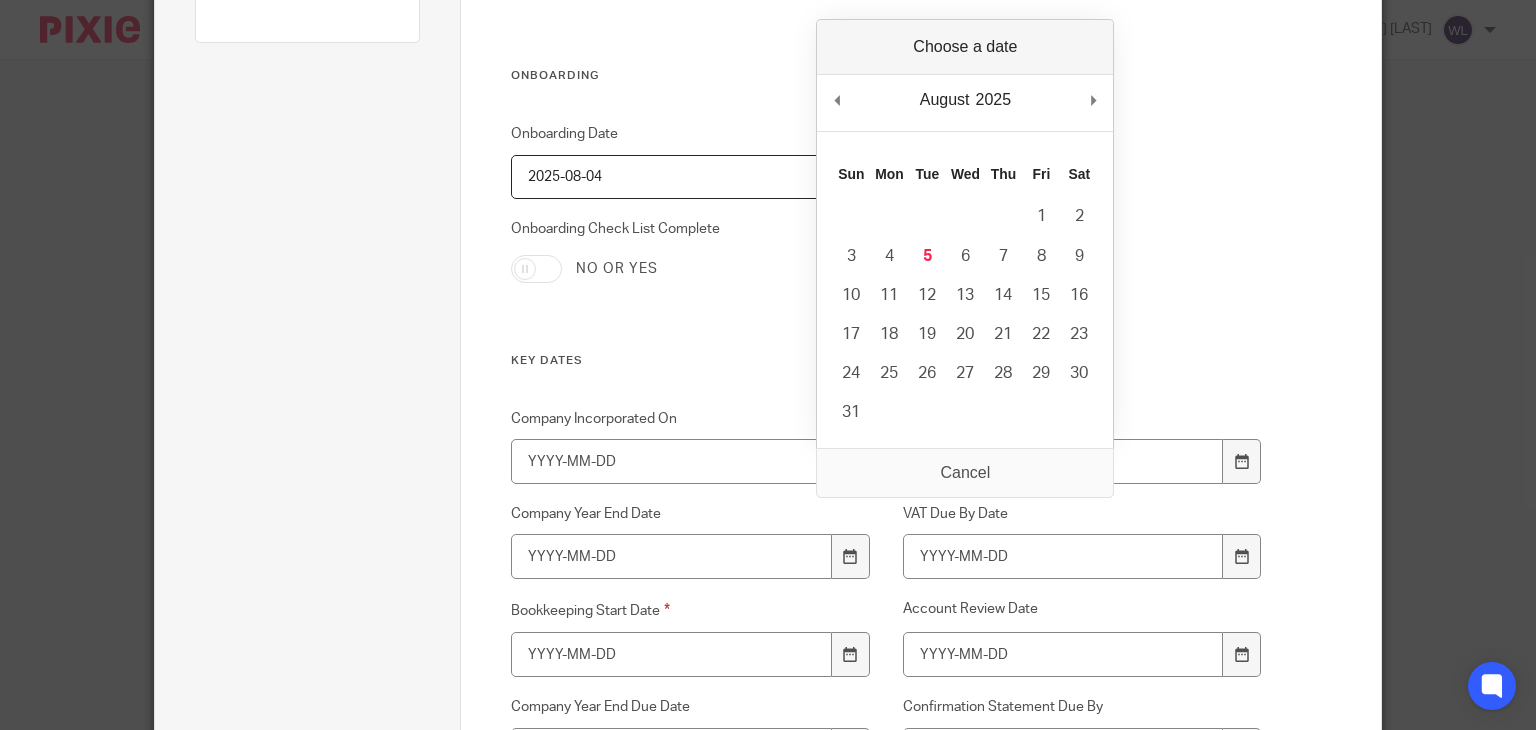 click on "Onboarding Date   2025-08-04       Engagement Letter Signed     No or yes     Onboarding Check List Complete     No or yes" at bounding box center [871, 238] 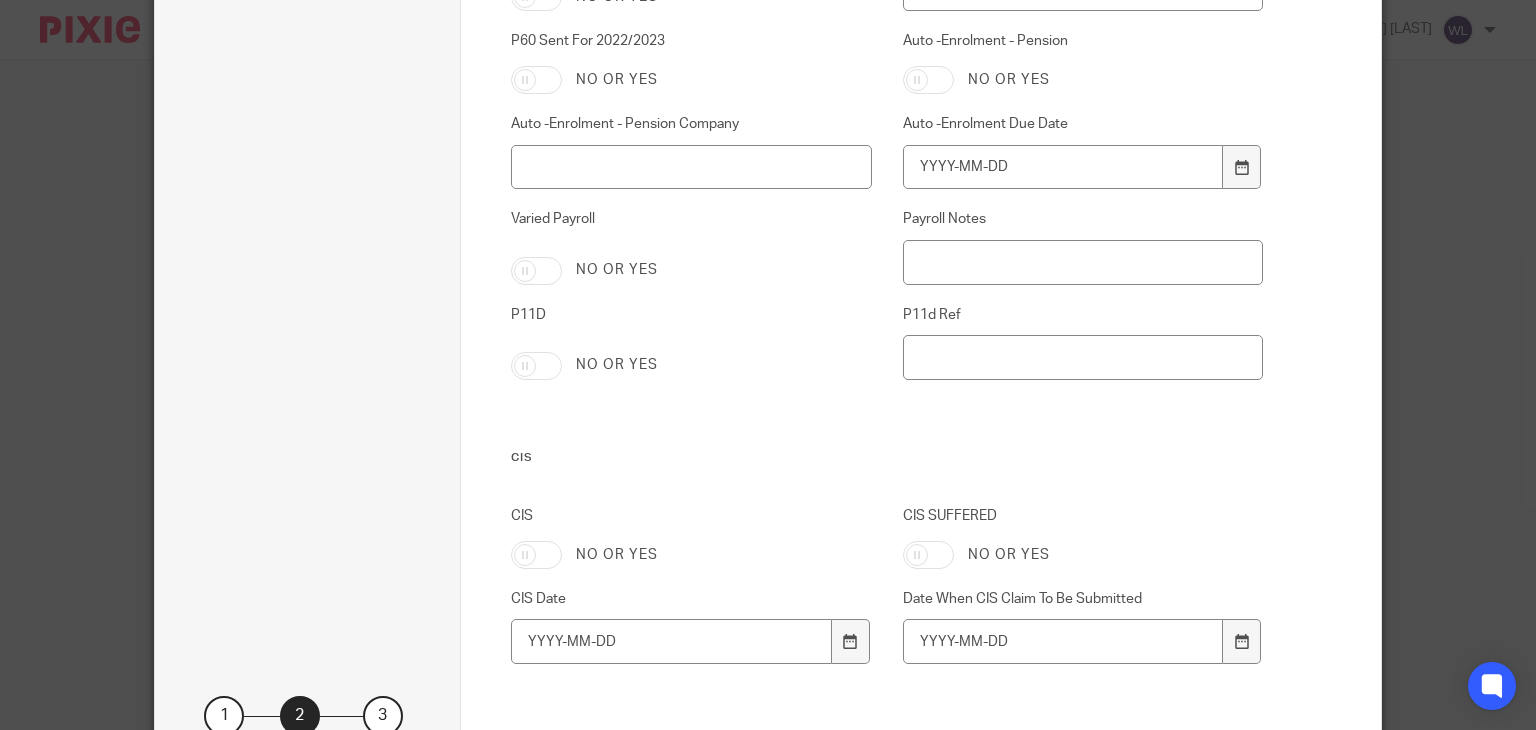 scroll, scrollTop: 3778, scrollLeft: 0, axis: vertical 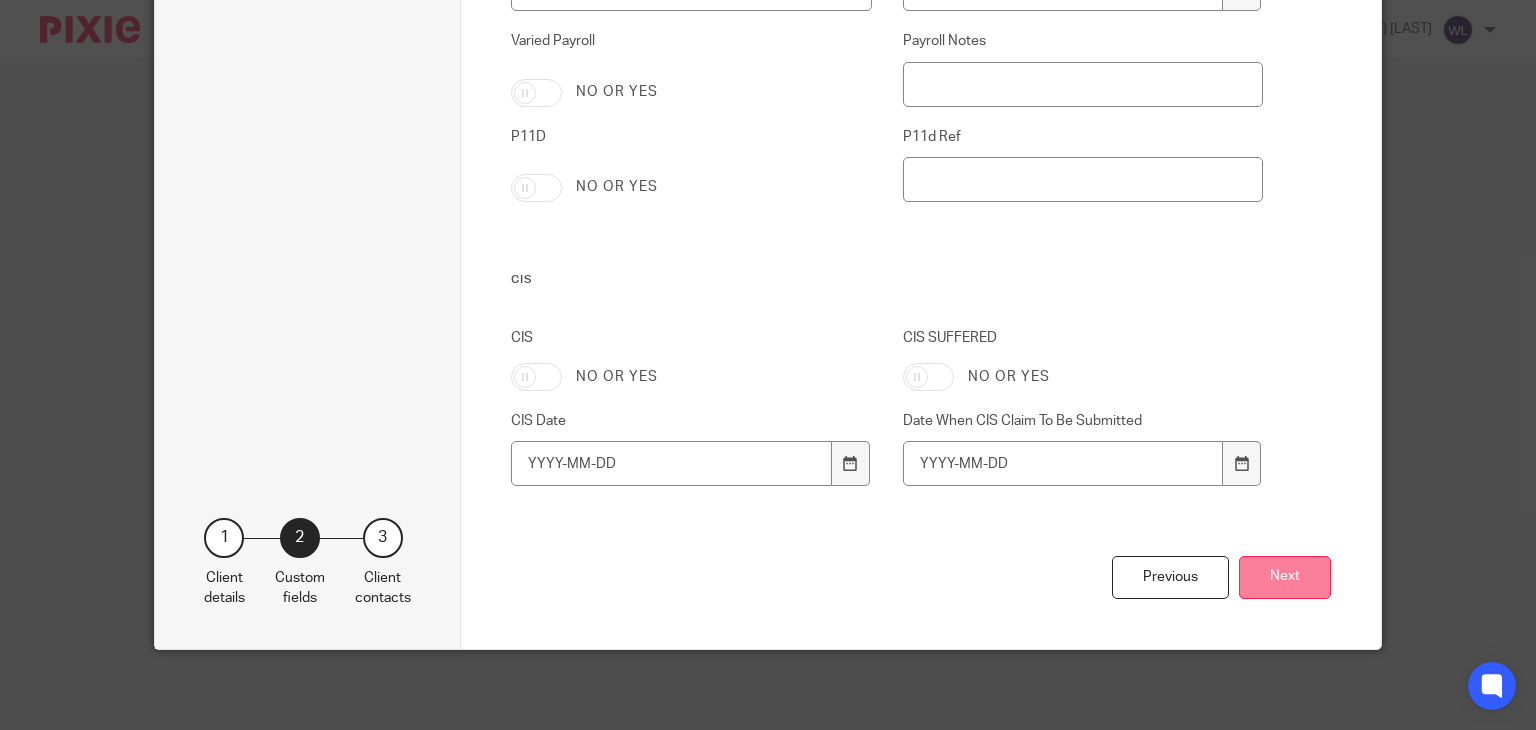 click on "Next" at bounding box center (1285, 577) 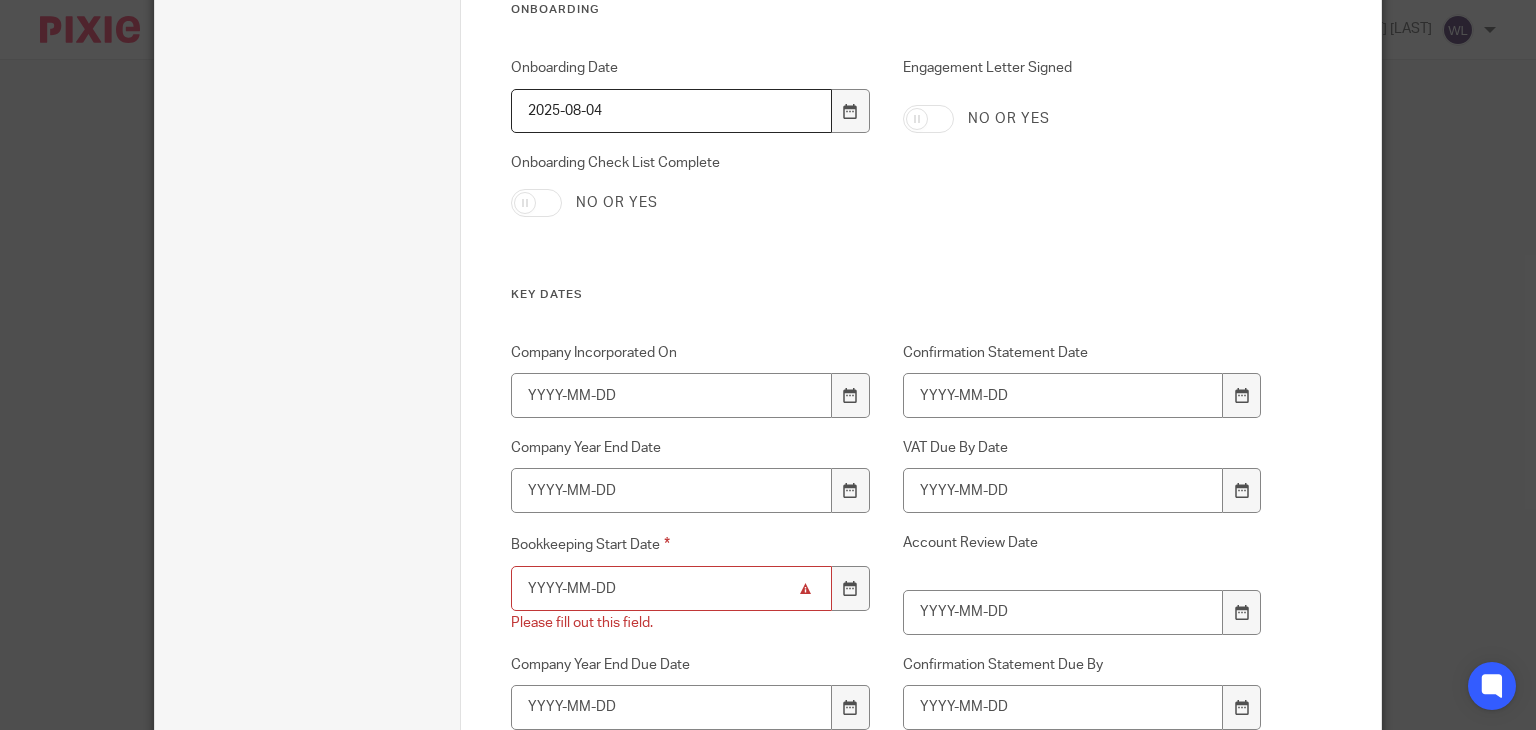 scroll, scrollTop: 530, scrollLeft: 0, axis: vertical 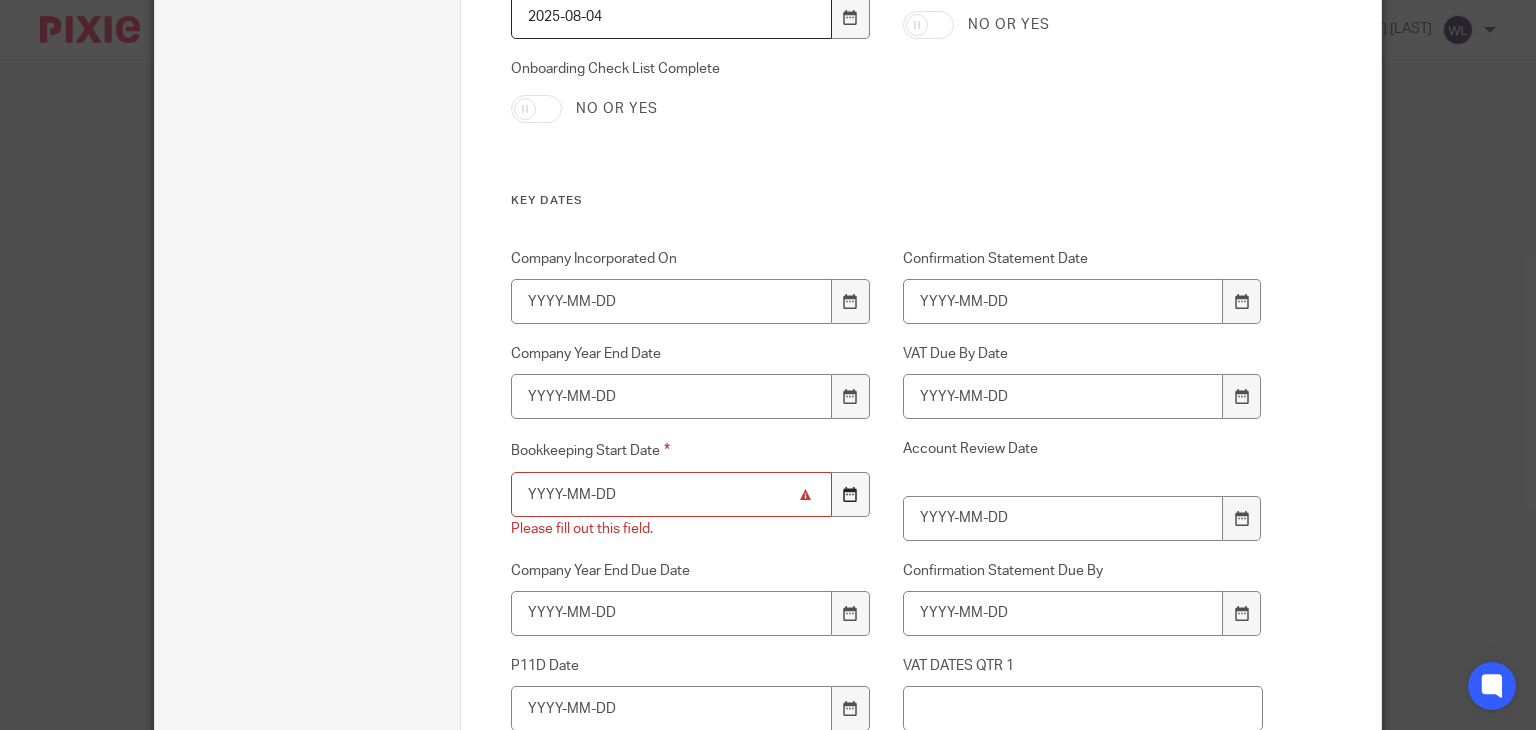 click at bounding box center [851, 494] 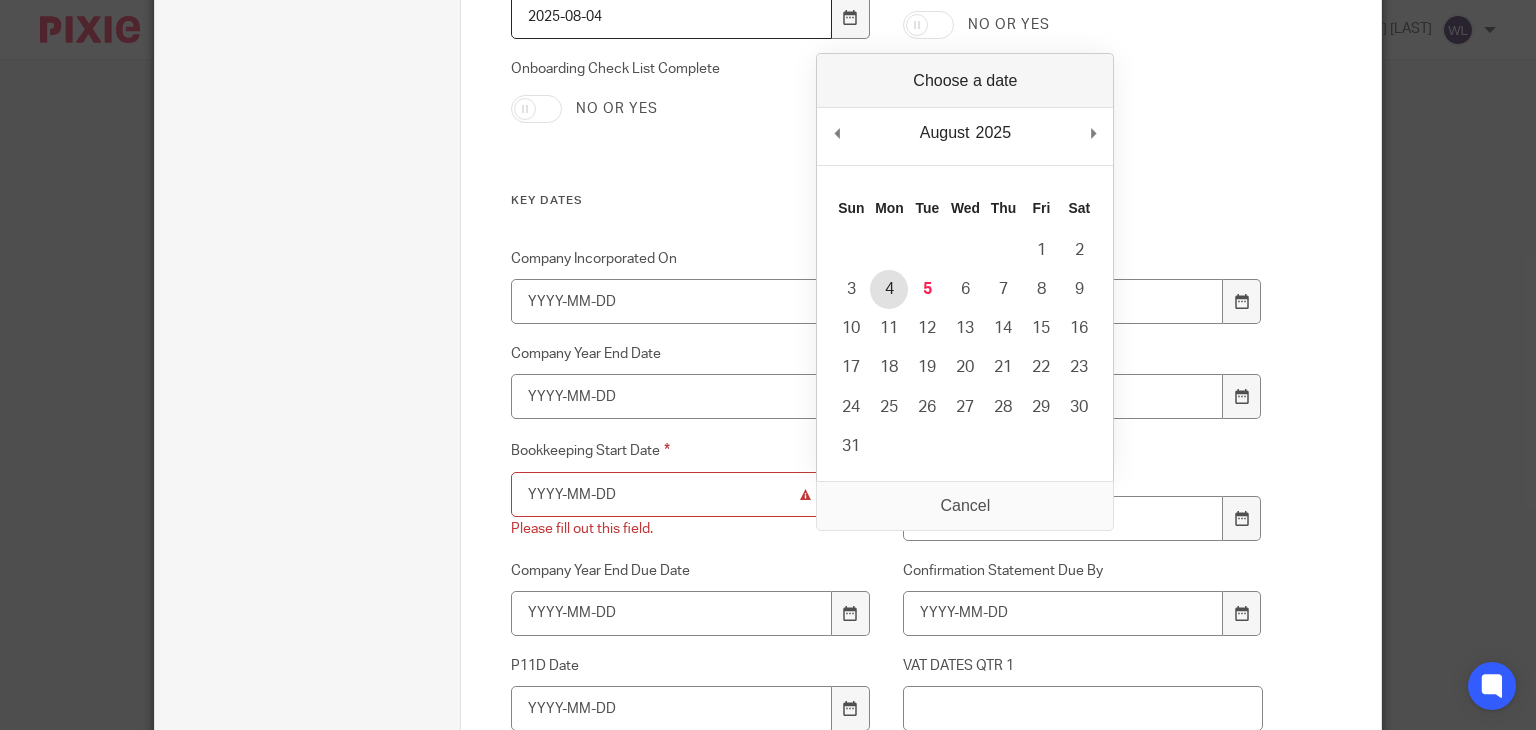 type on "2025-08-04" 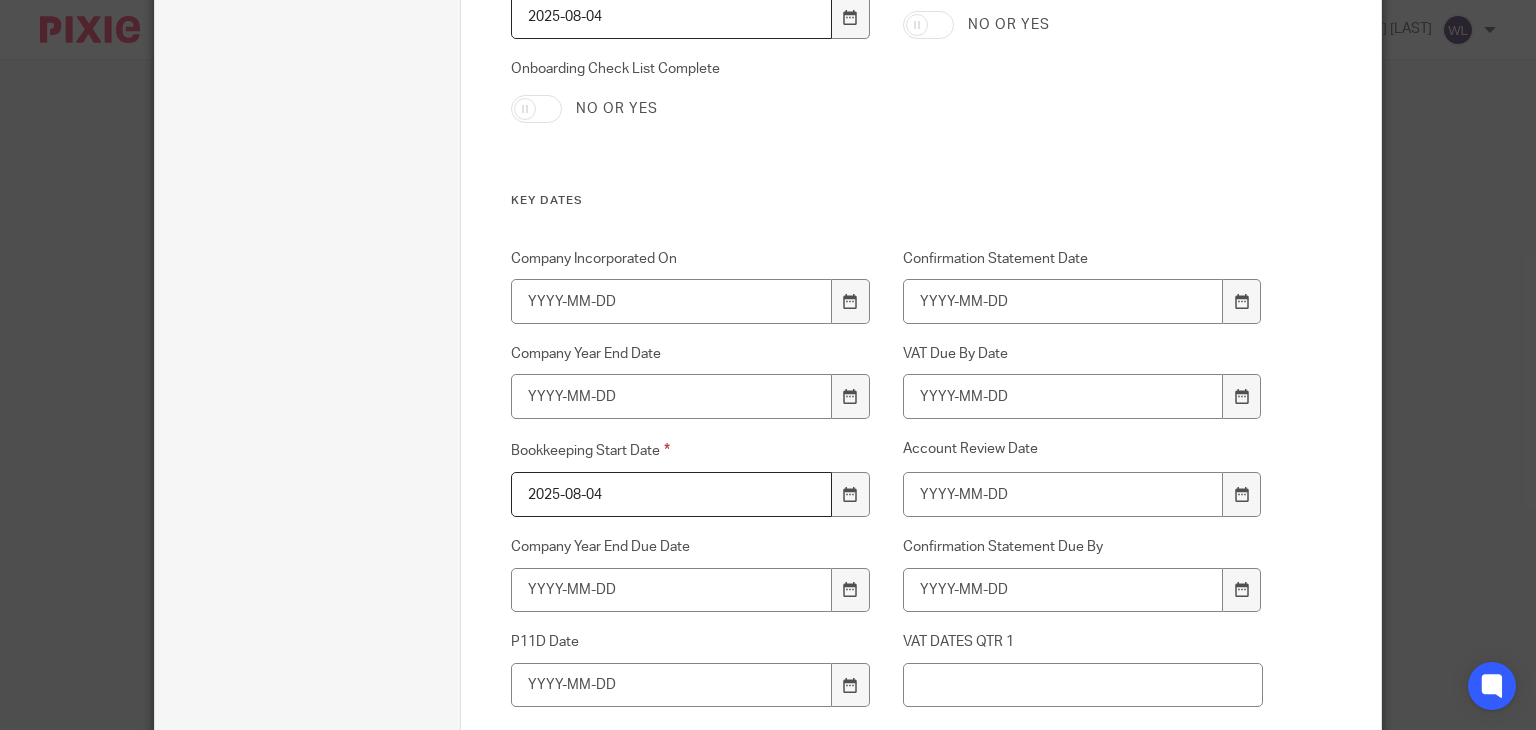 click on "Onboarding Date   2025-08-04       Engagement Letter Signed     No or yes     Onboarding Check List Complete     No or yes" at bounding box center (871, 78) 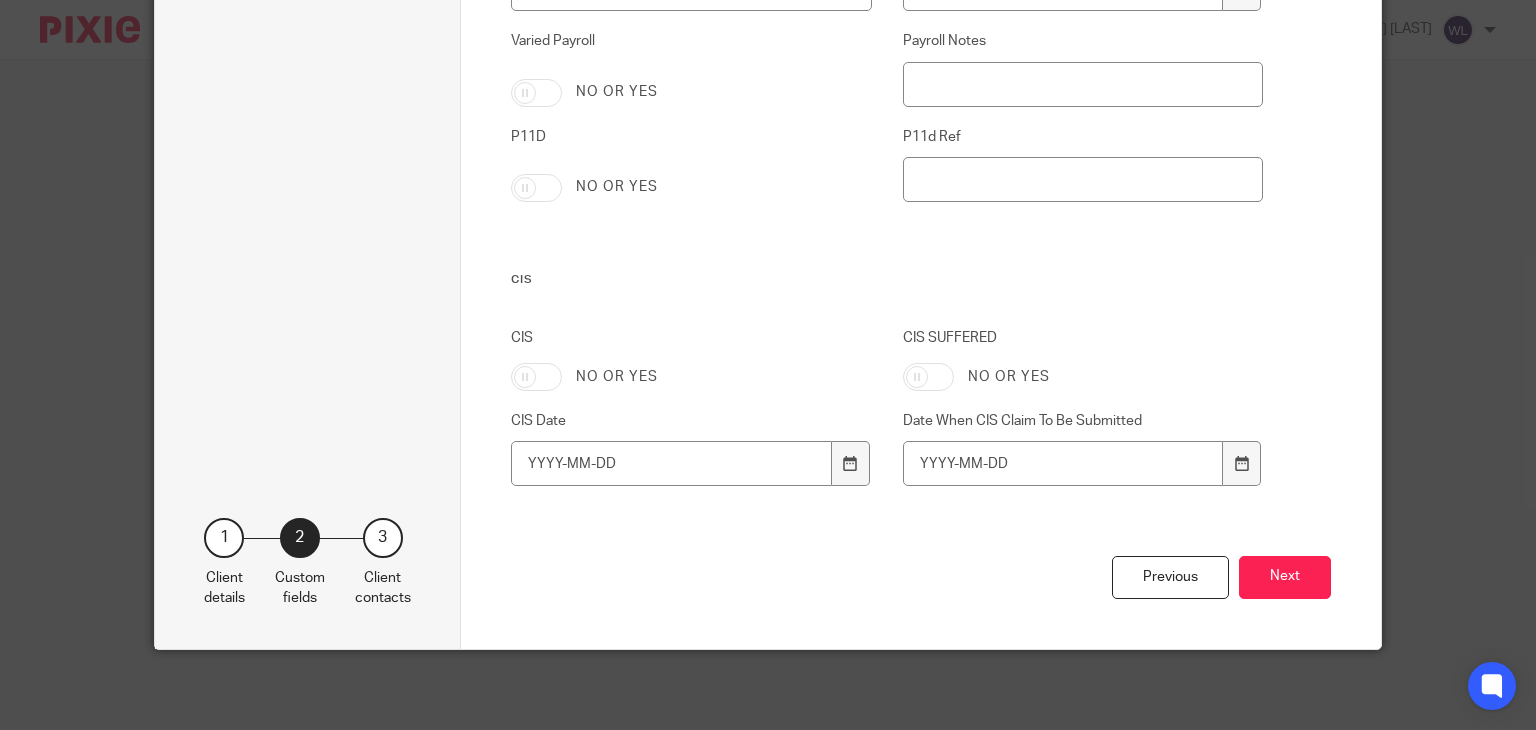 scroll, scrollTop: 3777, scrollLeft: 0, axis: vertical 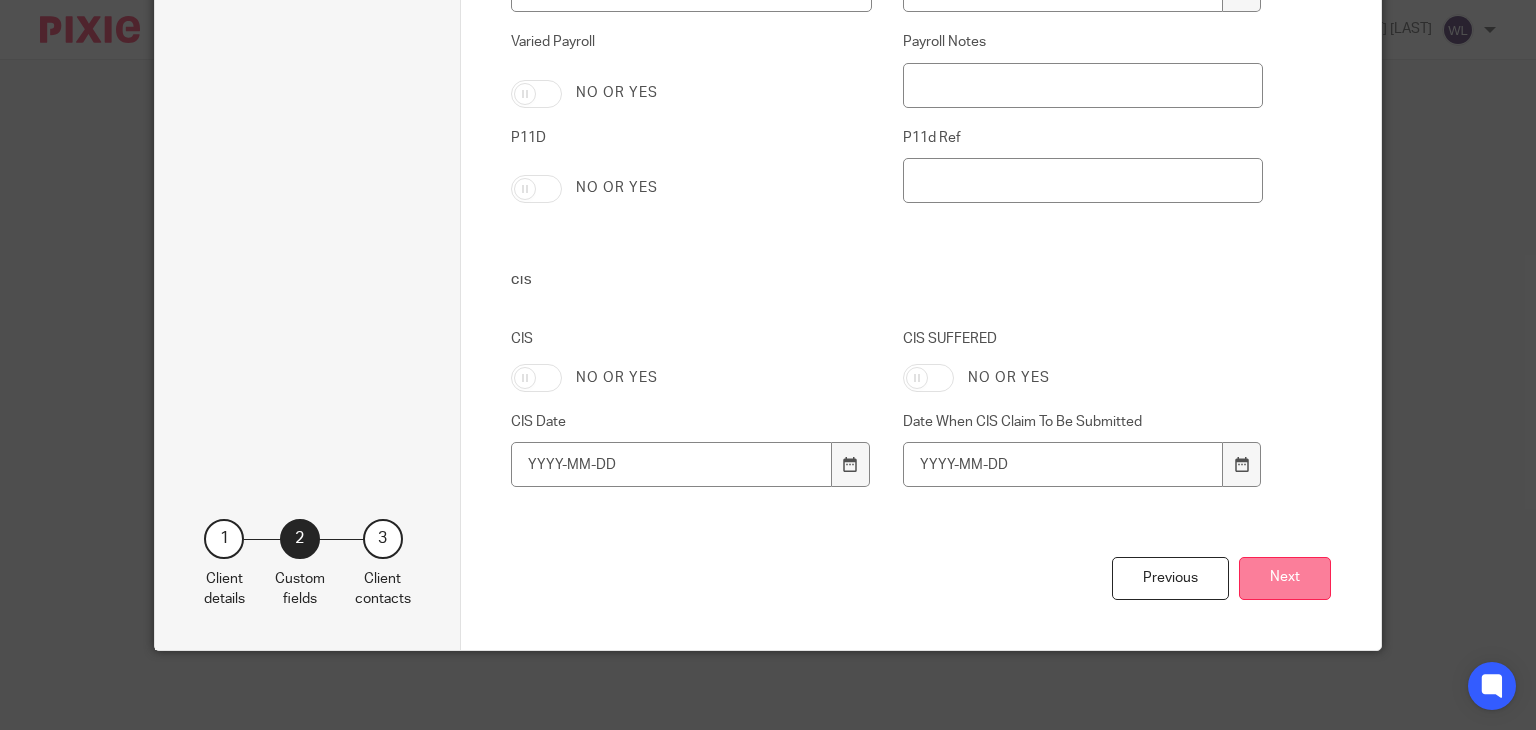 click on "Next" at bounding box center [1285, 578] 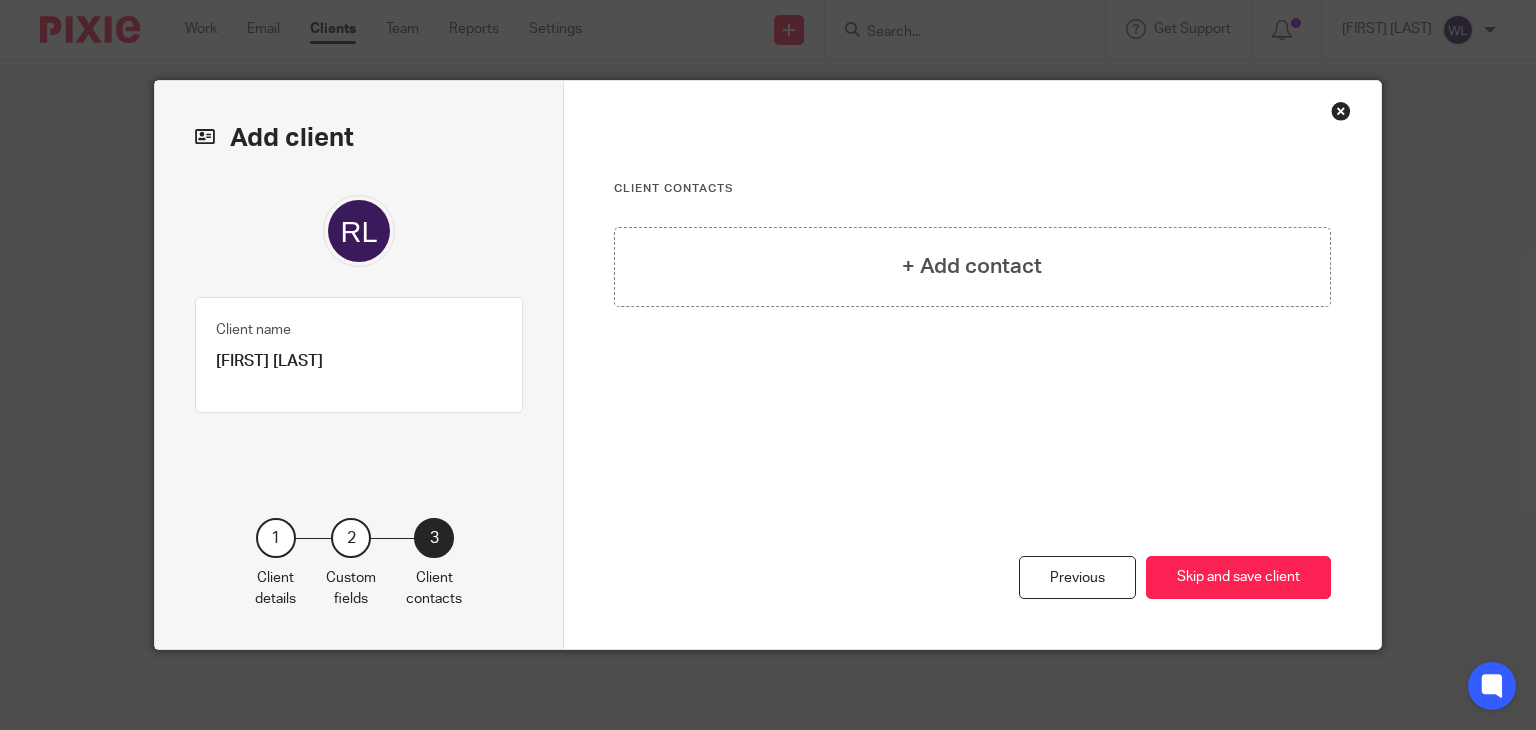 scroll, scrollTop: 0, scrollLeft: 0, axis: both 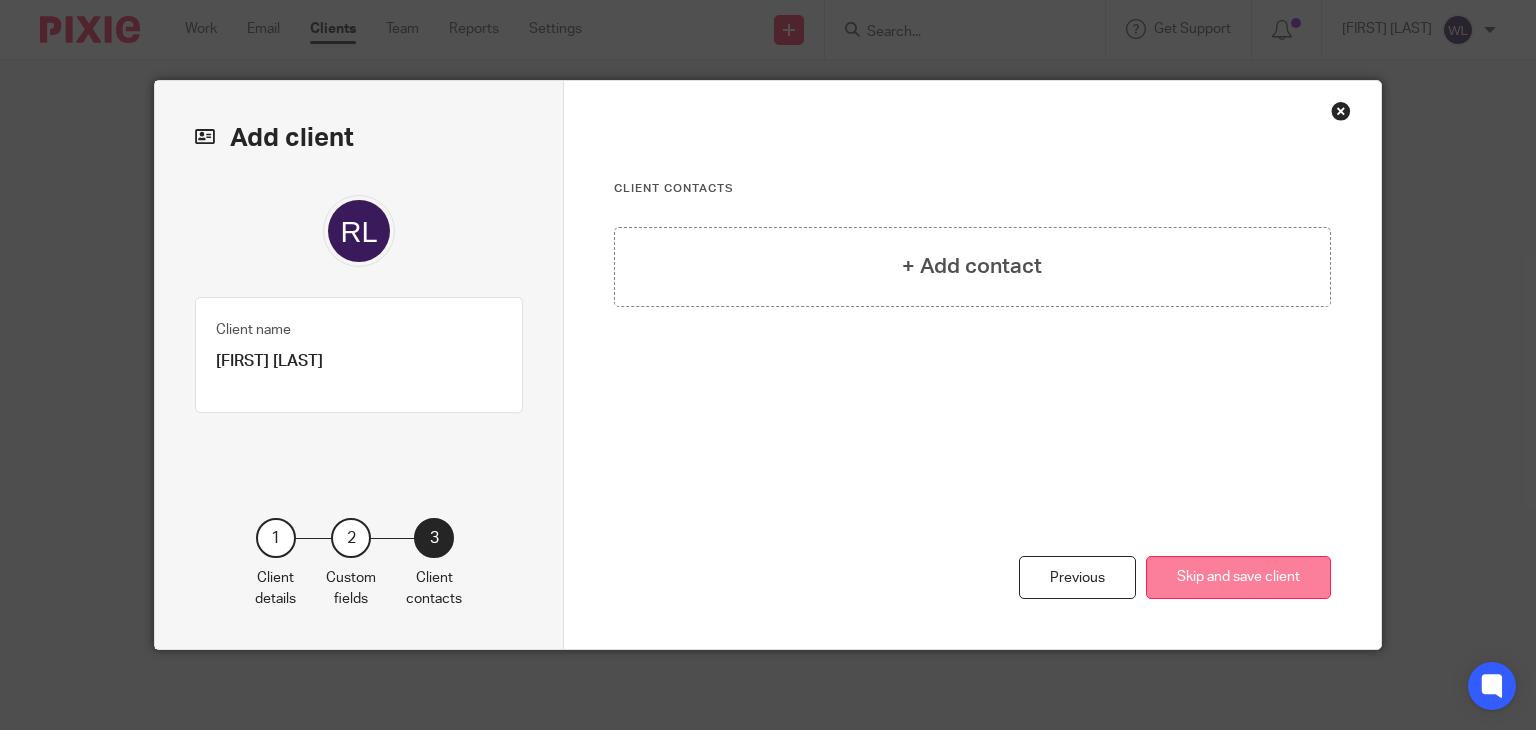 click on "Skip and save client" at bounding box center [1238, 577] 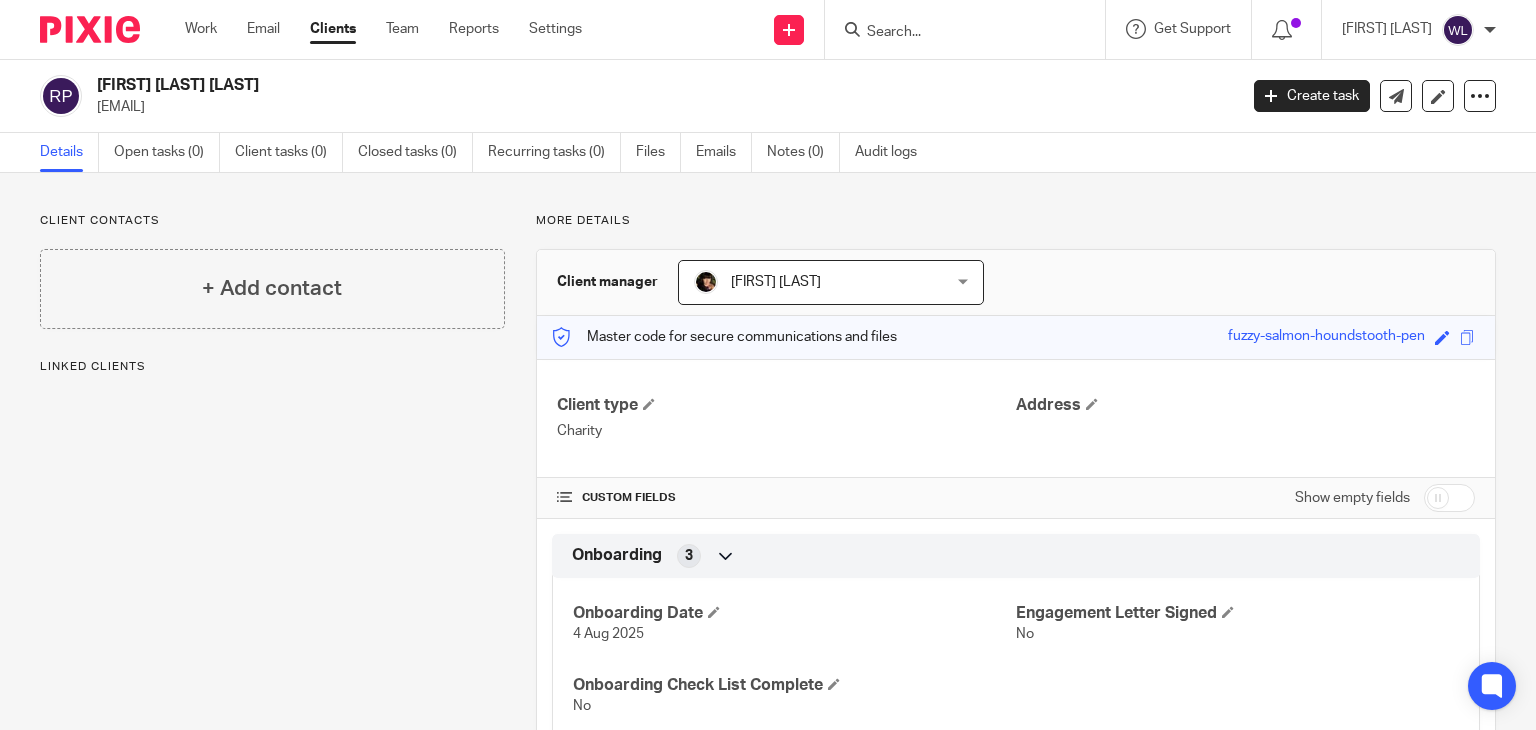 scroll, scrollTop: 0, scrollLeft: 0, axis: both 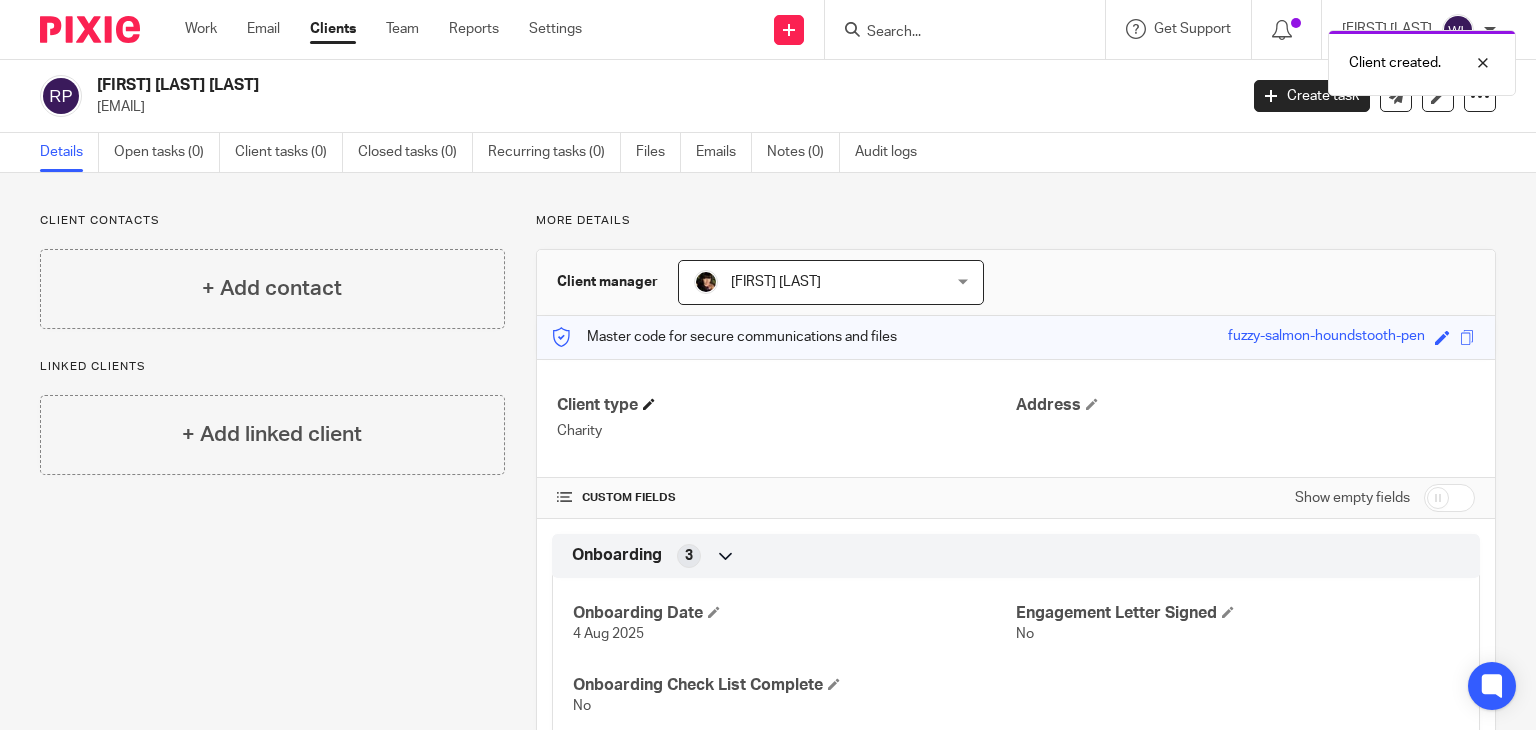 click on "Client type" at bounding box center (786, 405) 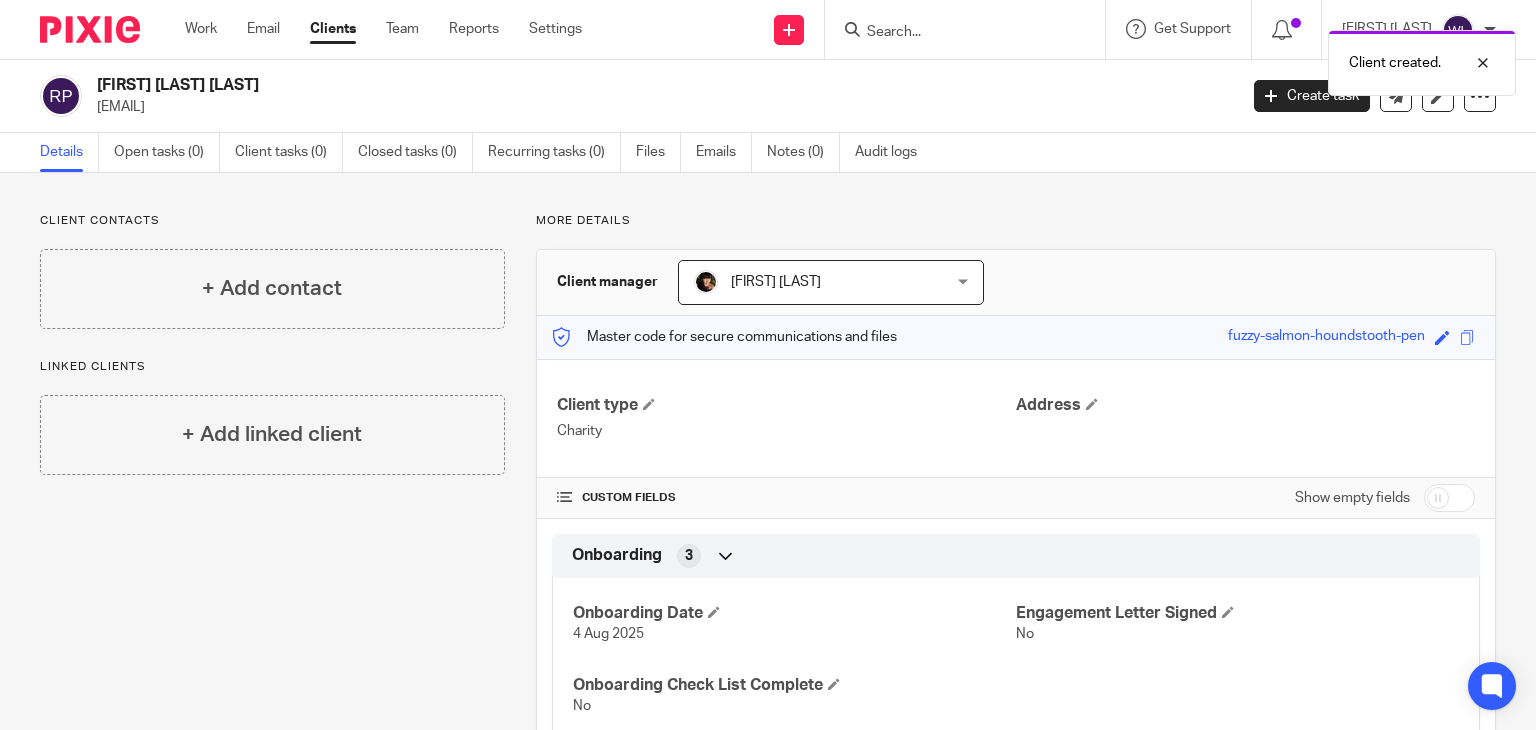 click on "Charity" at bounding box center (786, 431) 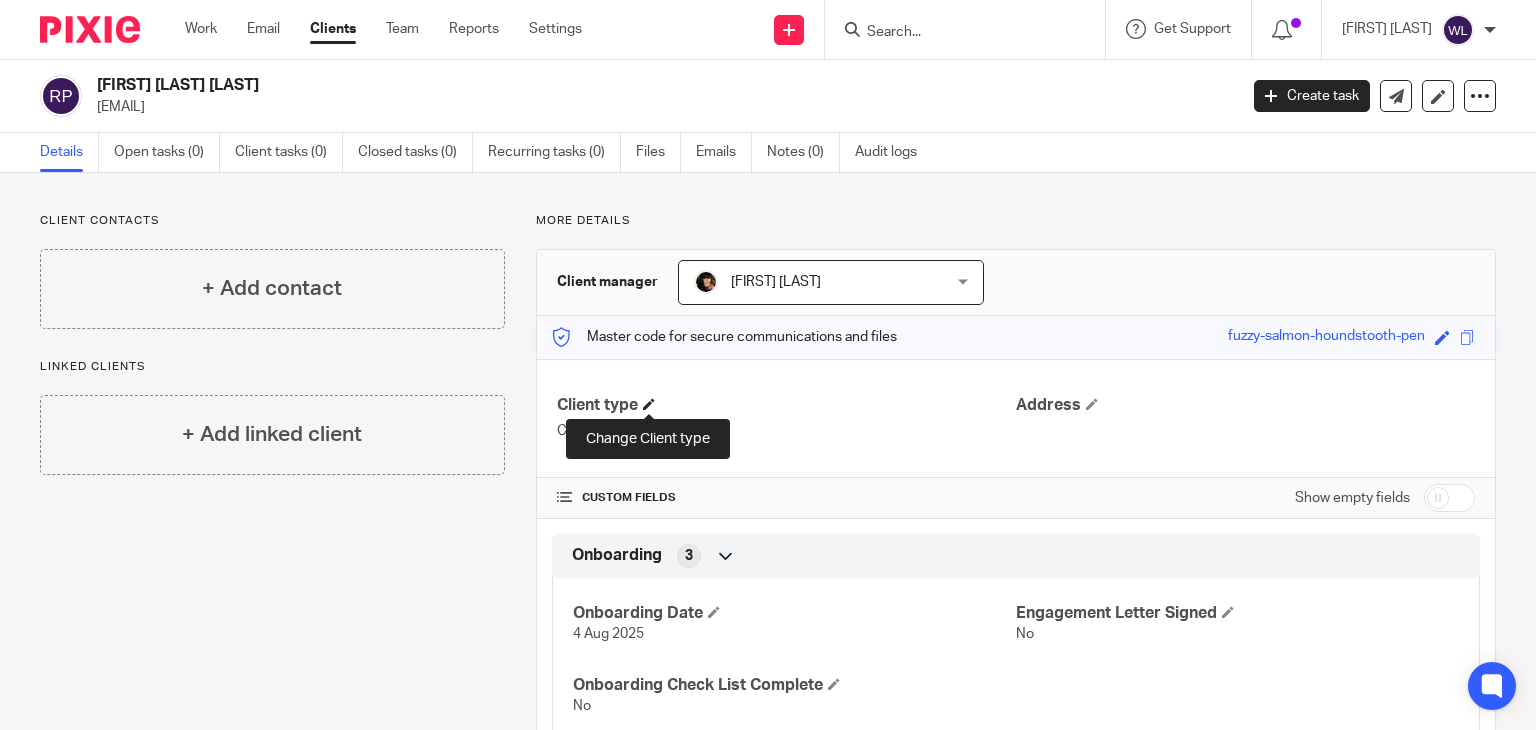 click at bounding box center (649, 404) 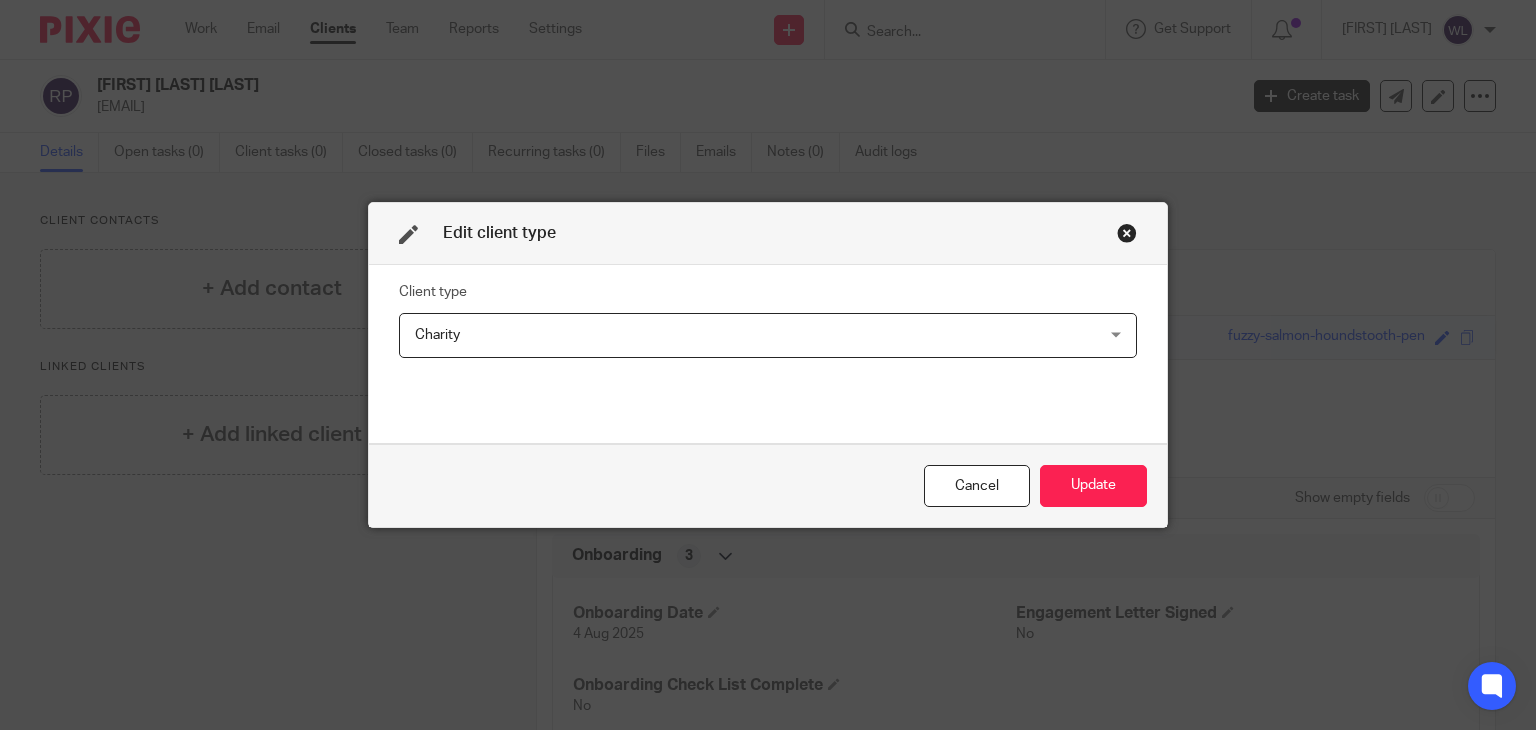 click on "Client type
Charity
Charity
Charity
CIC
Sole Trader
Private Limited Company
Partnership
Not Acting
Prospect
Owner Director
BTL Landlord
Consulting Assignment
LEFT
LEAVING
Individual
Self-Employed
PLC
Supplier
Limited Company  - Dormant
Partner
1" at bounding box center [768, 353] 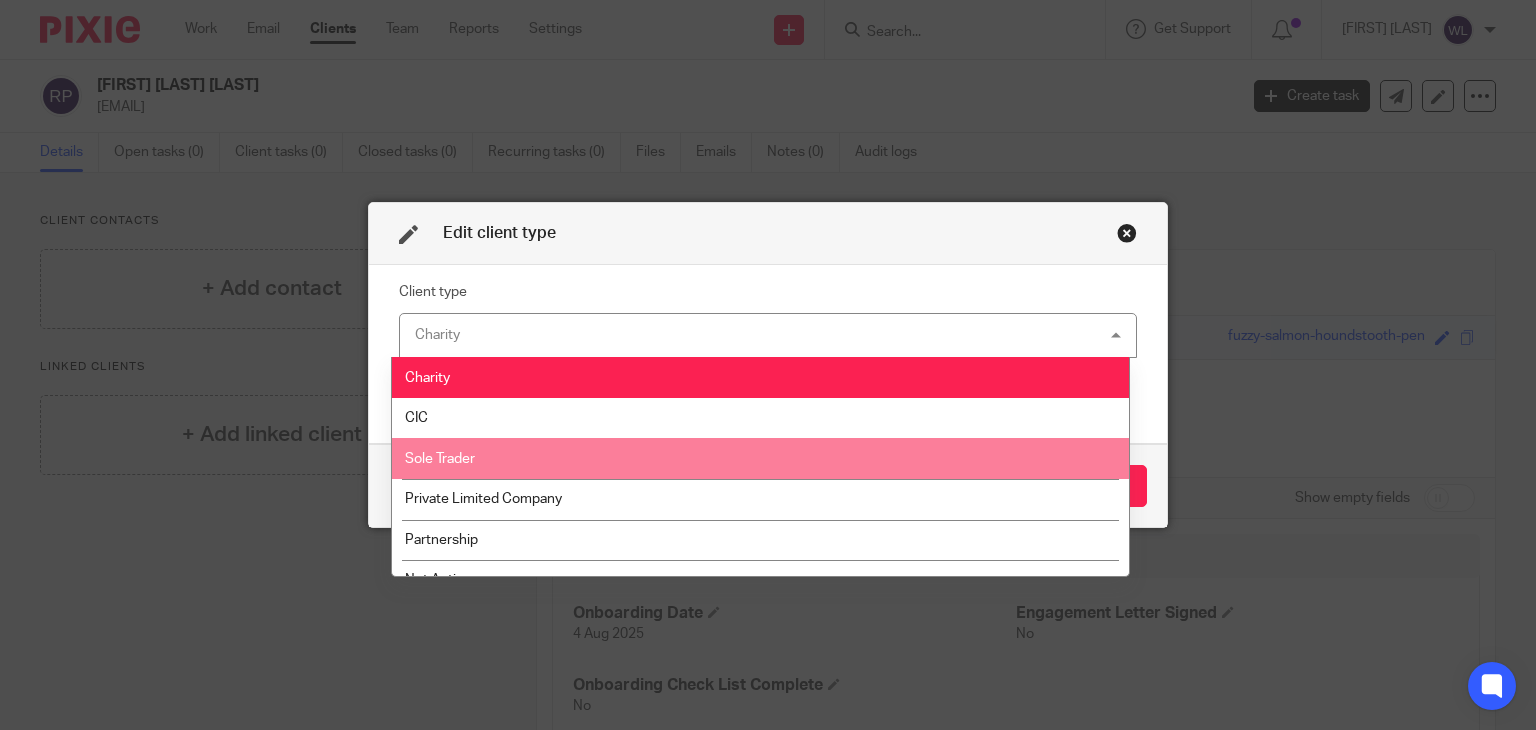 click on "Sole Trader" at bounding box center [760, 458] 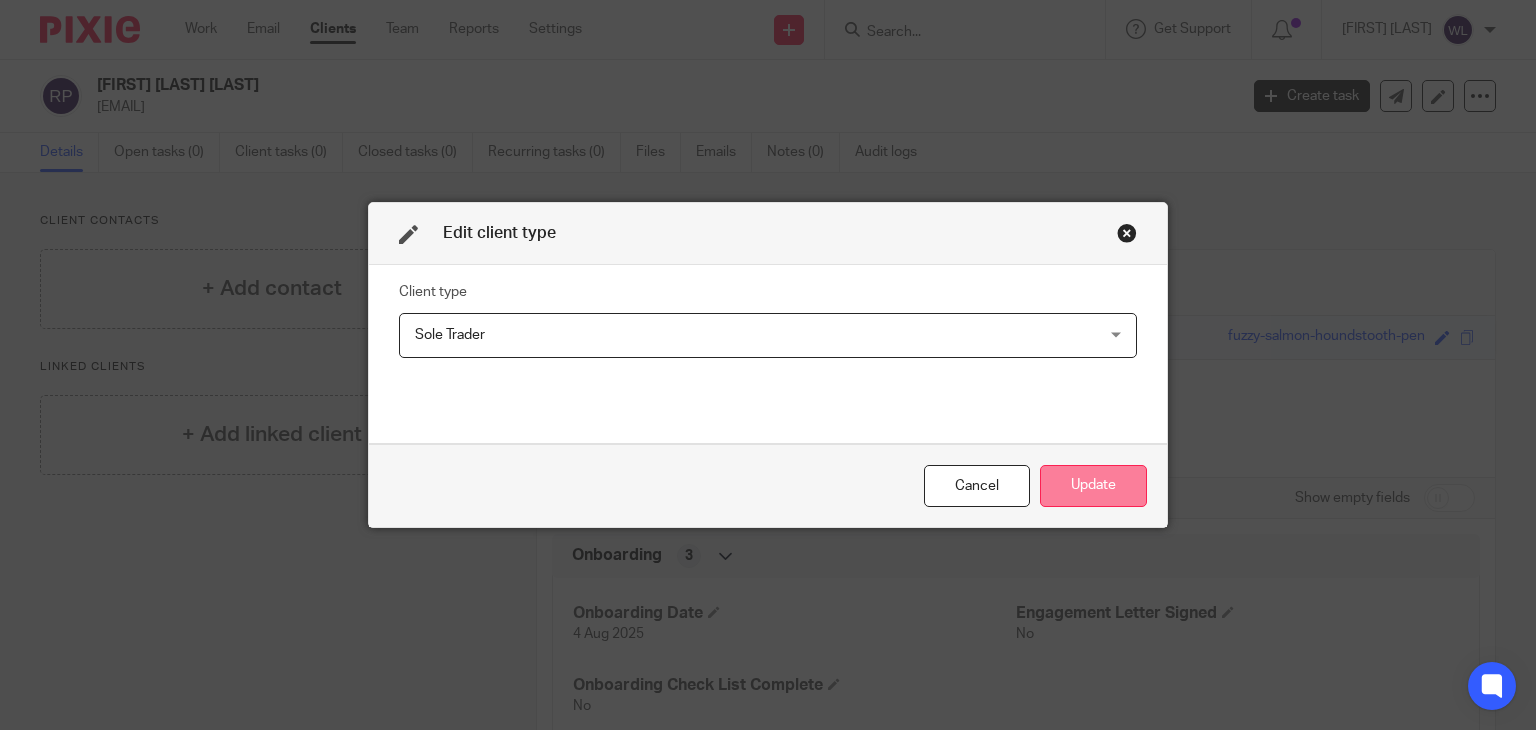 click on "Update" at bounding box center (1093, 486) 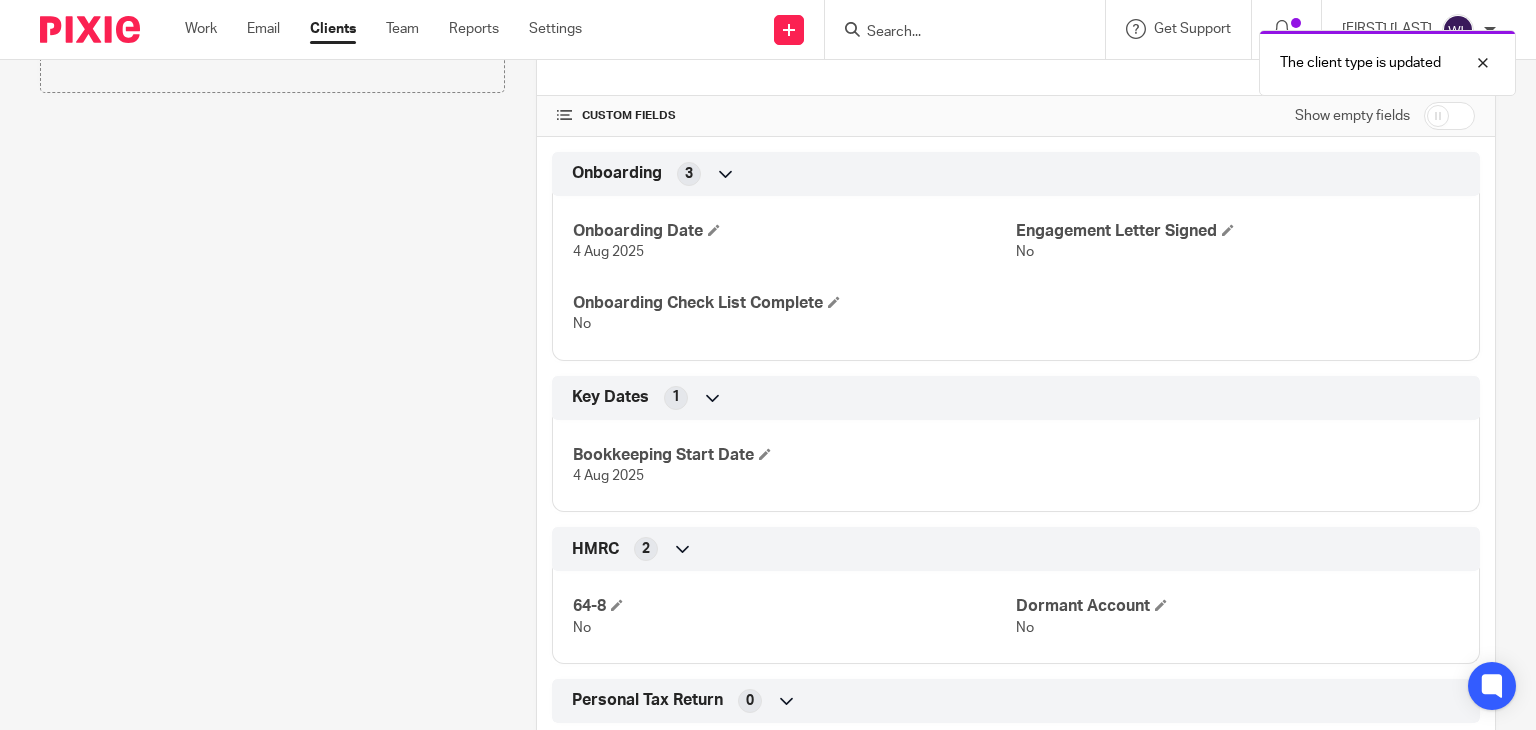 scroll, scrollTop: 429, scrollLeft: 0, axis: vertical 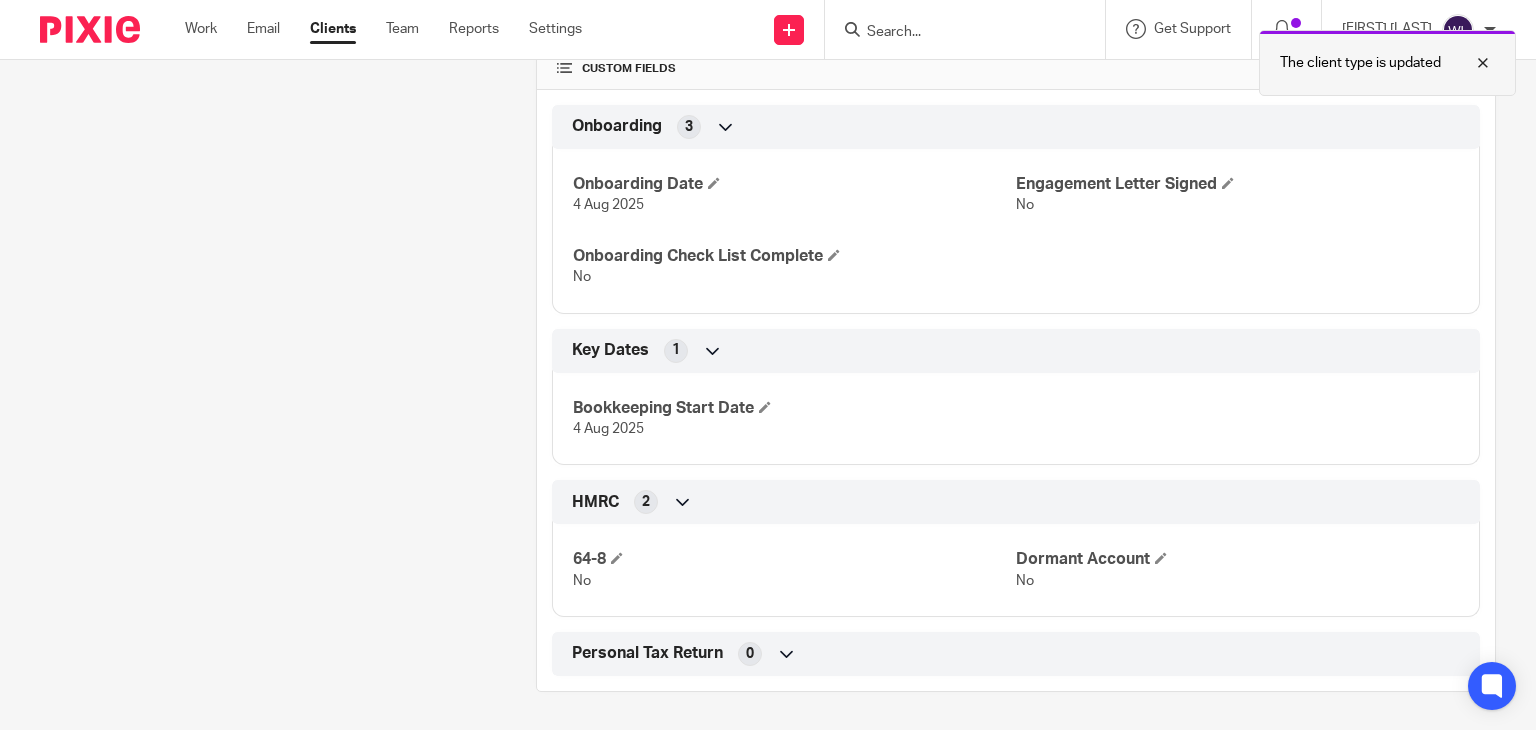 click at bounding box center (1468, 63) 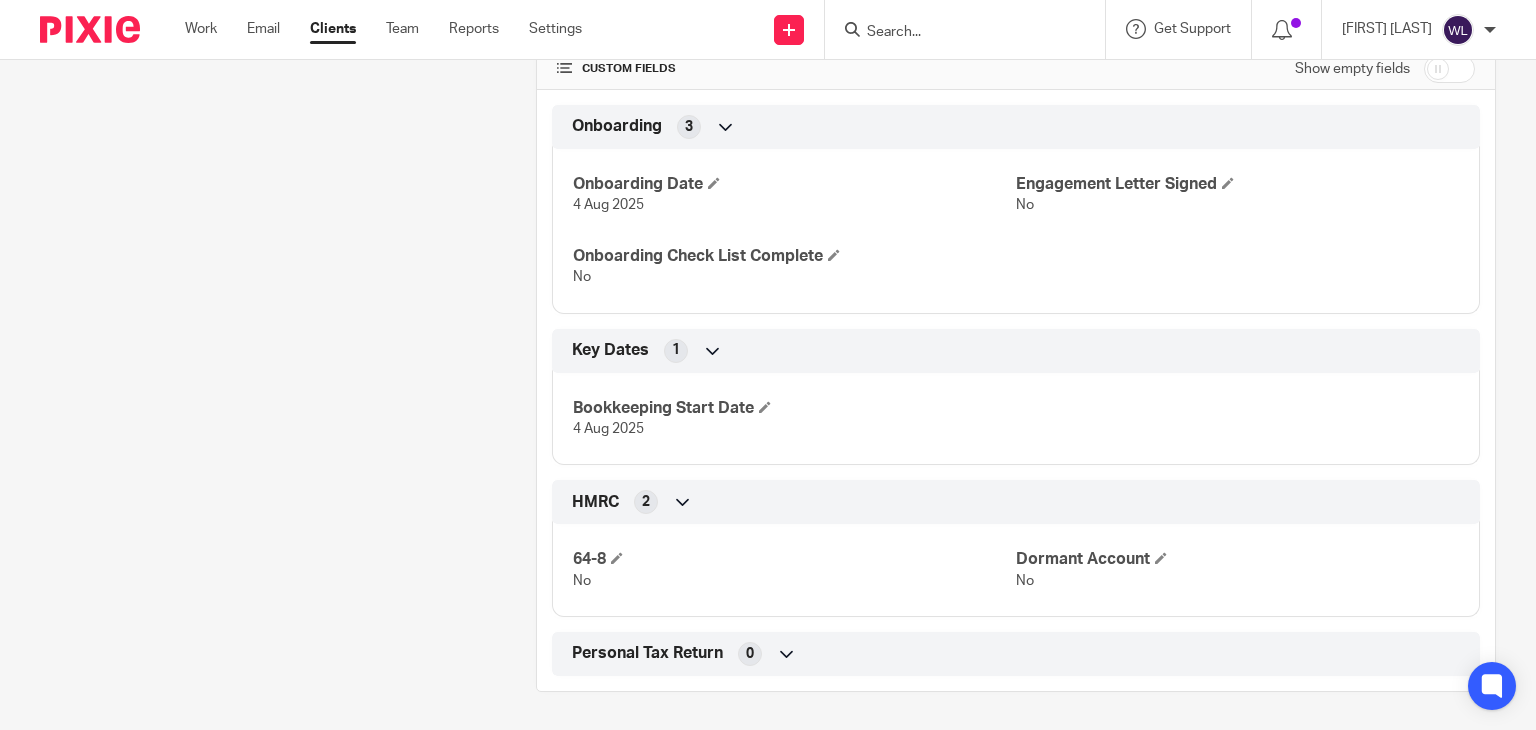 scroll, scrollTop: 0, scrollLeft: 0, axis: both 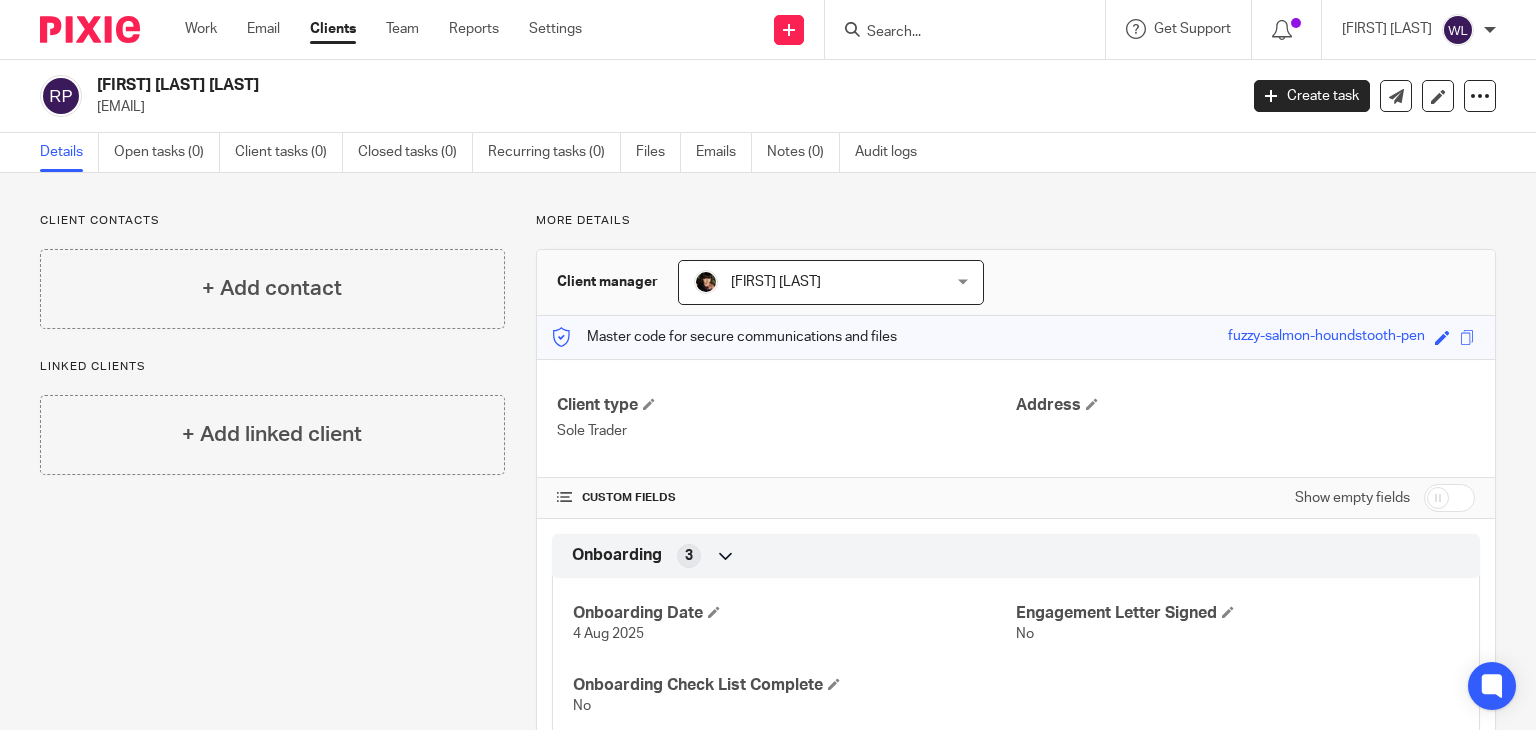 click on "Cheryl Brown
Cheryl Brown" at bounding box center (831, 282) 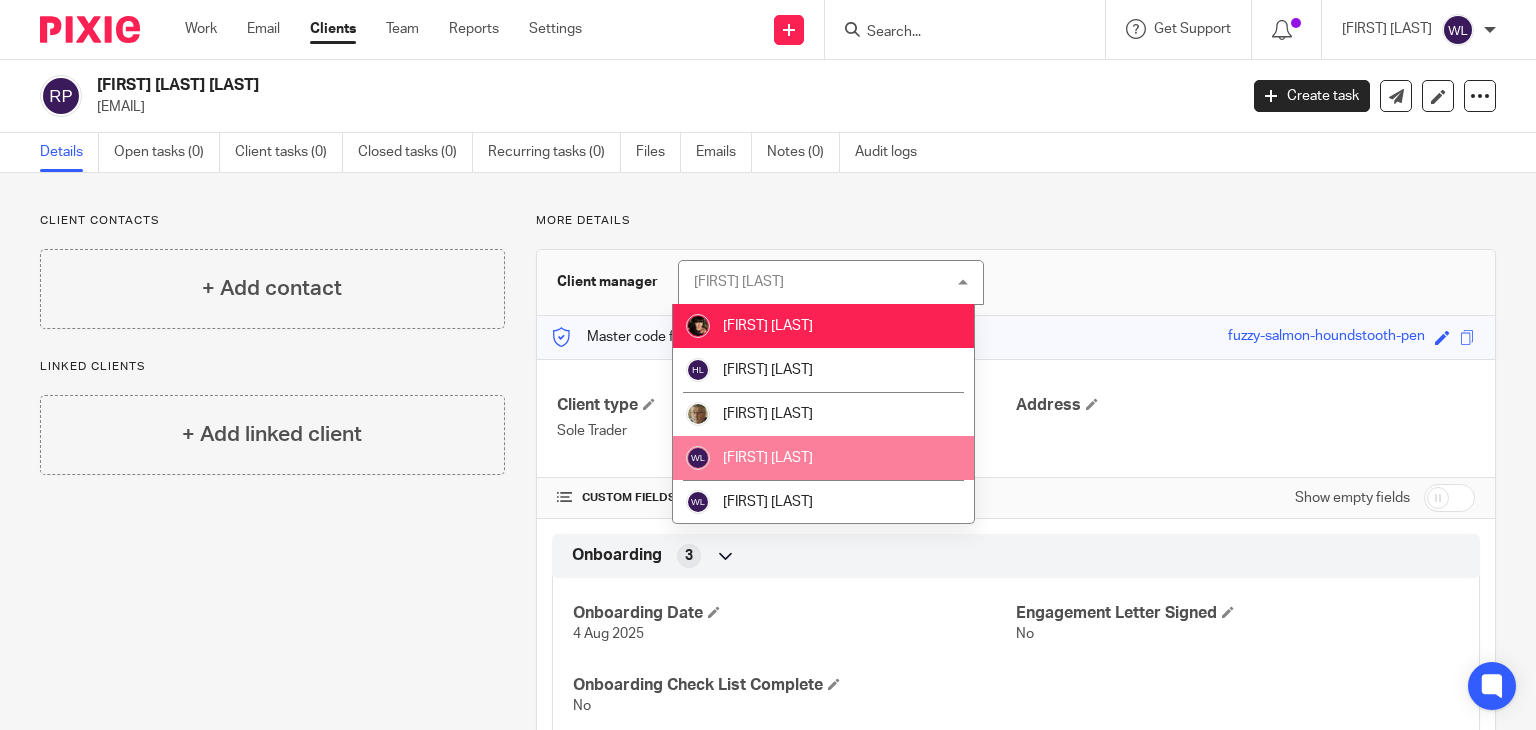 click on "[FIRST] [LAST]" at bounding box center [823, 458] 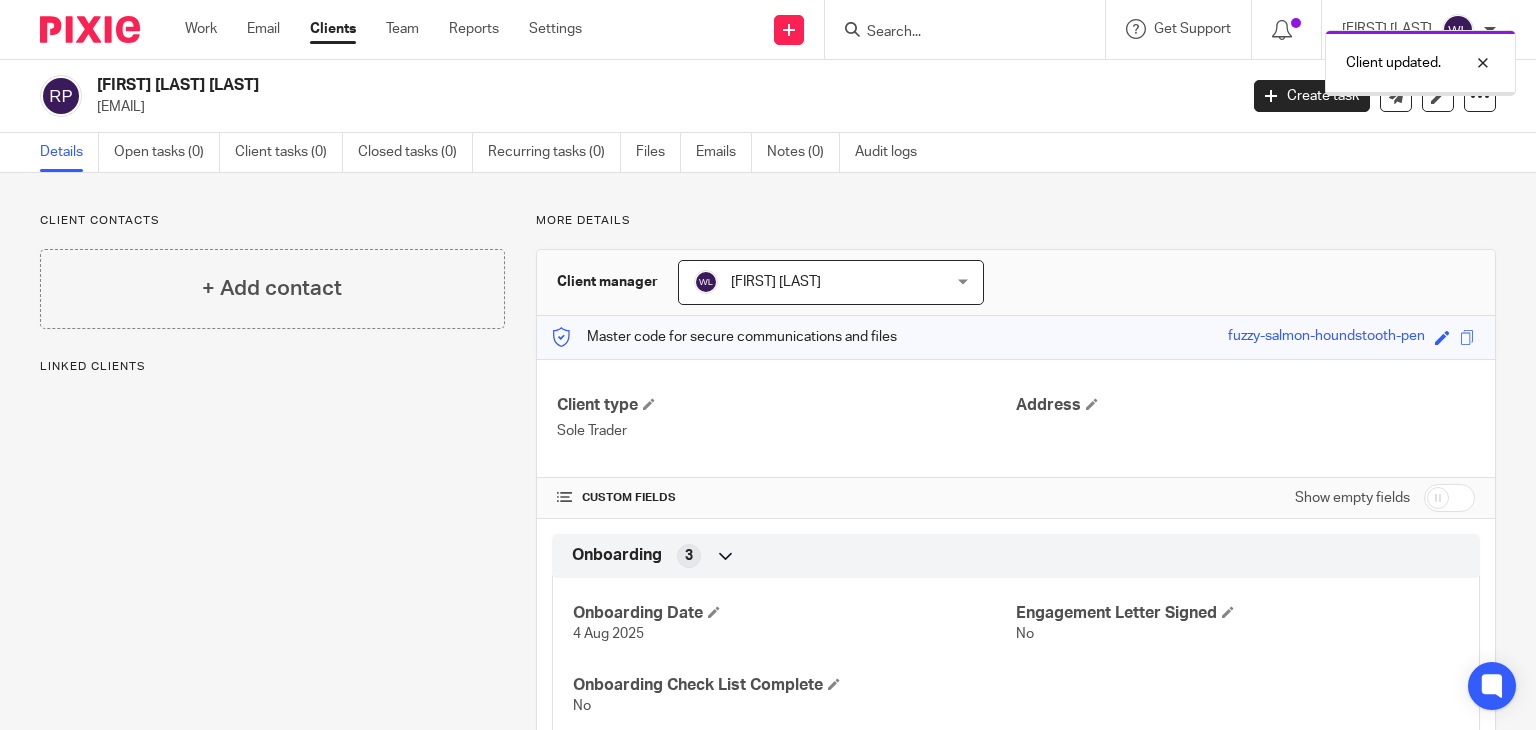 scroll, scrollTop: 0, scrollLeft: 0, axis: both 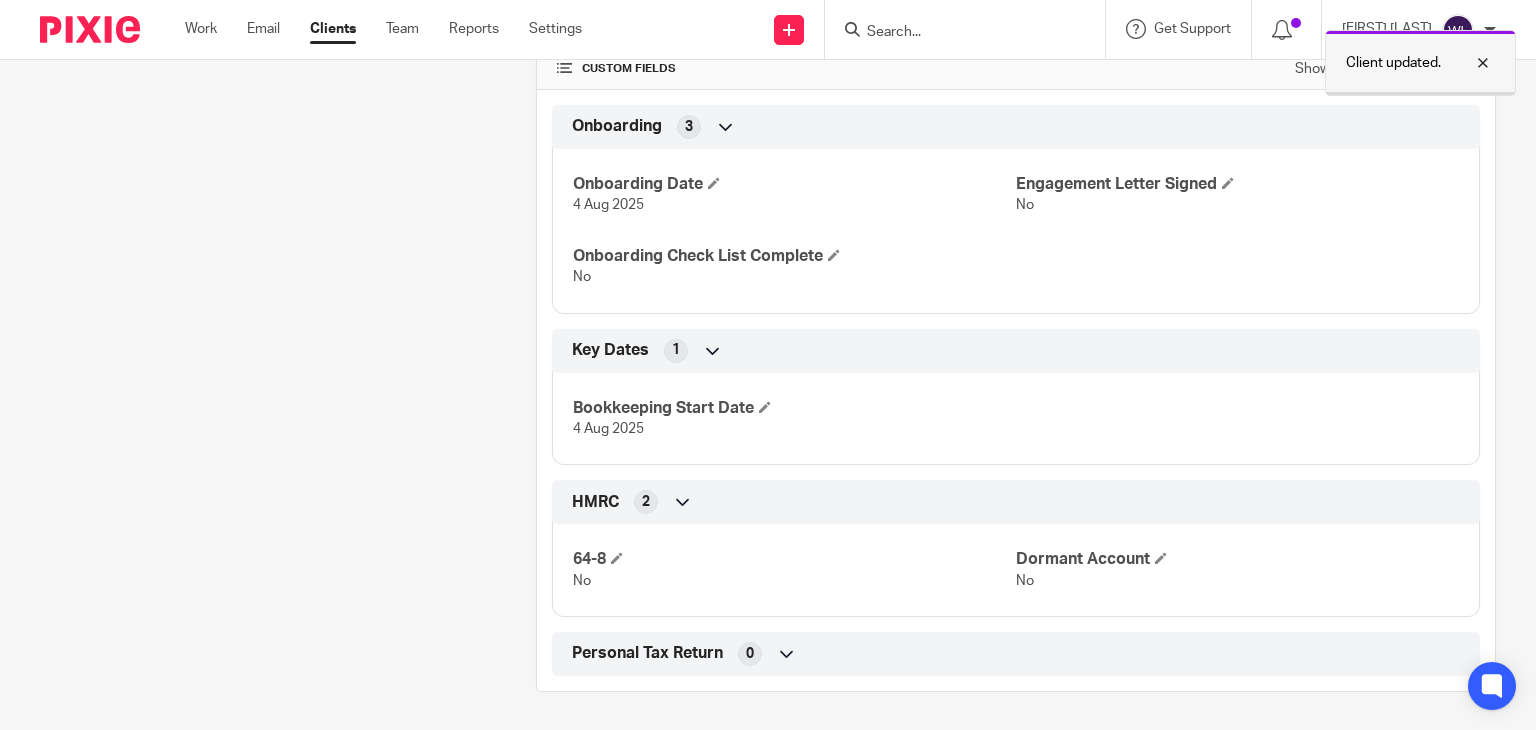 click at bounding box center (1468, 63) 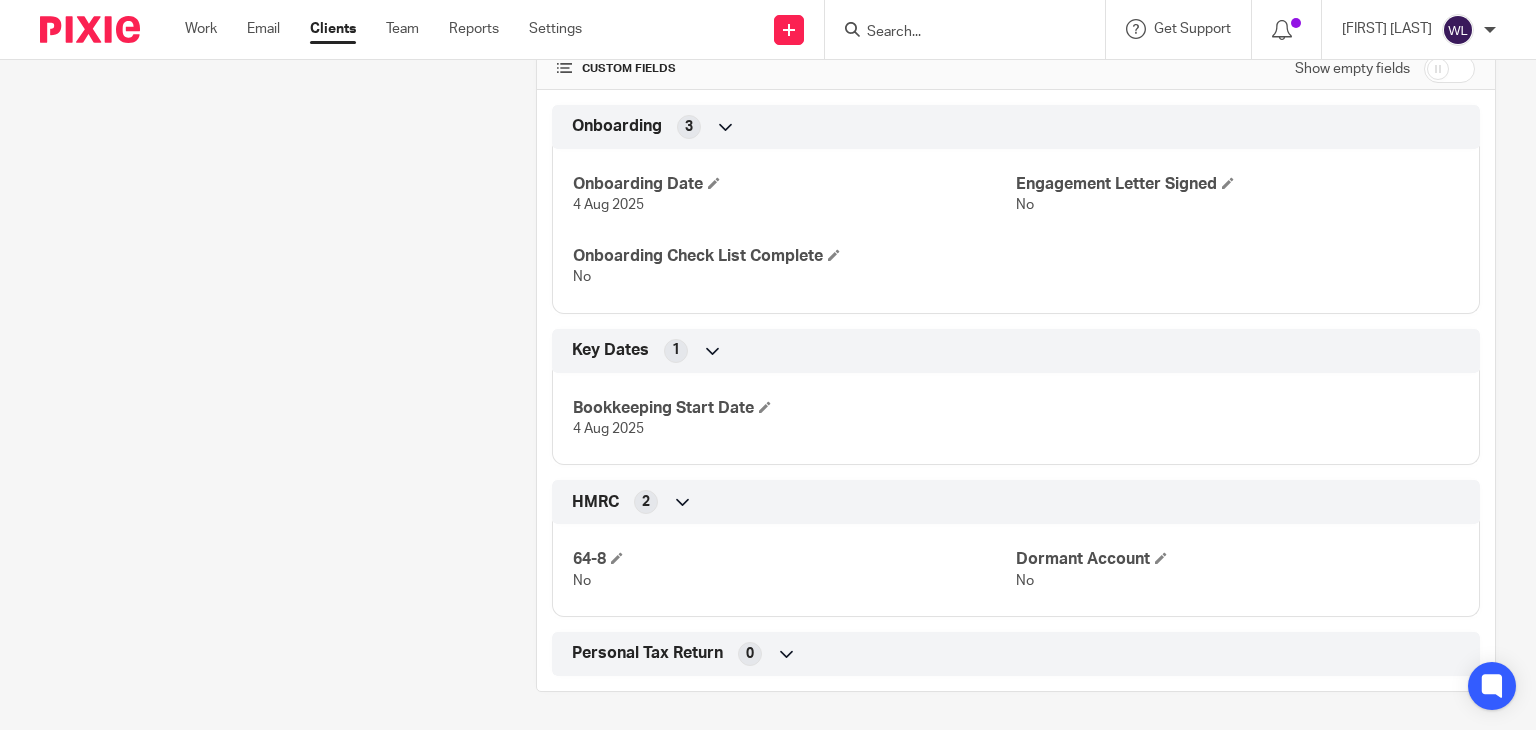 scroll, scrollTop: 0, scrollLeft: 0, axis: both 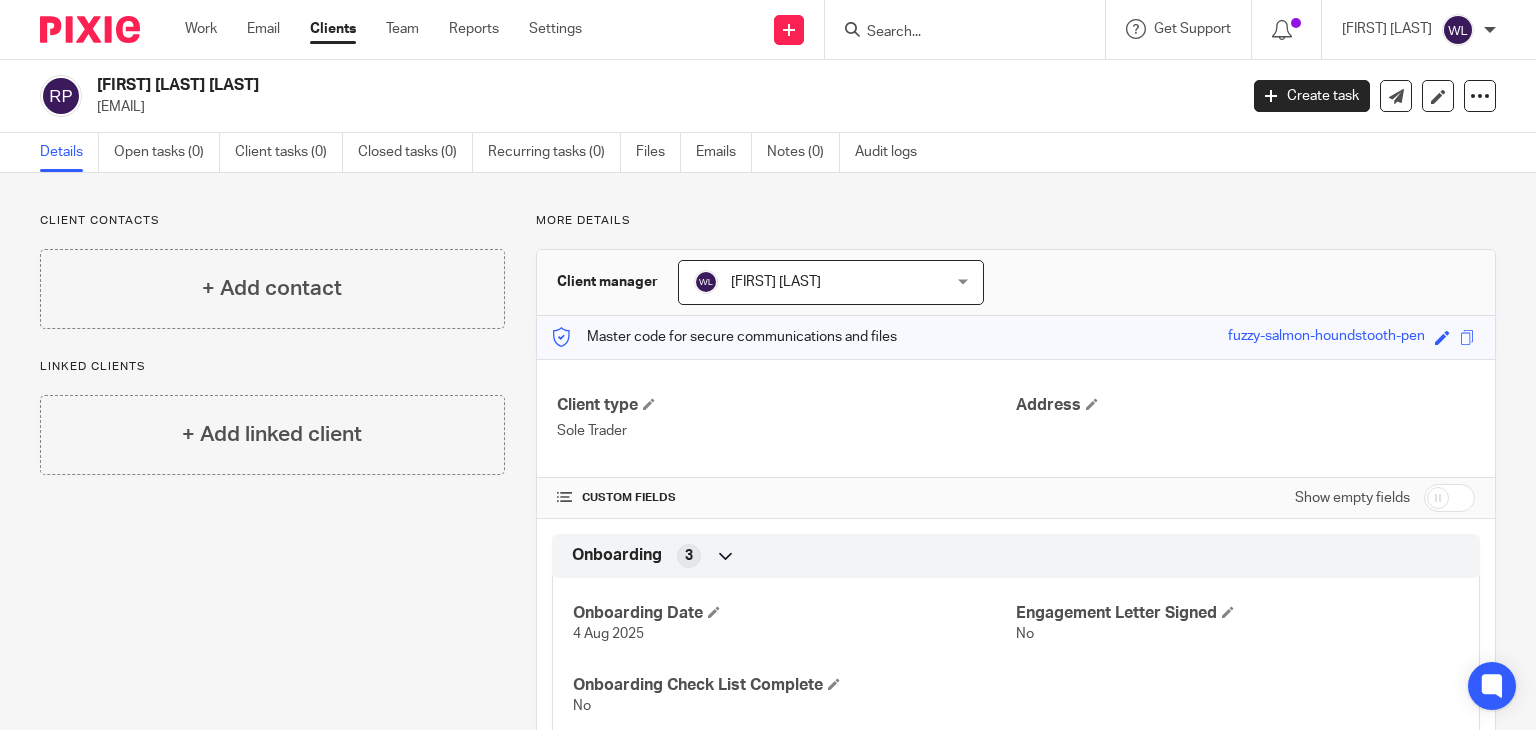 click on "[EMAIL]" at bounding box center [660, 107] 